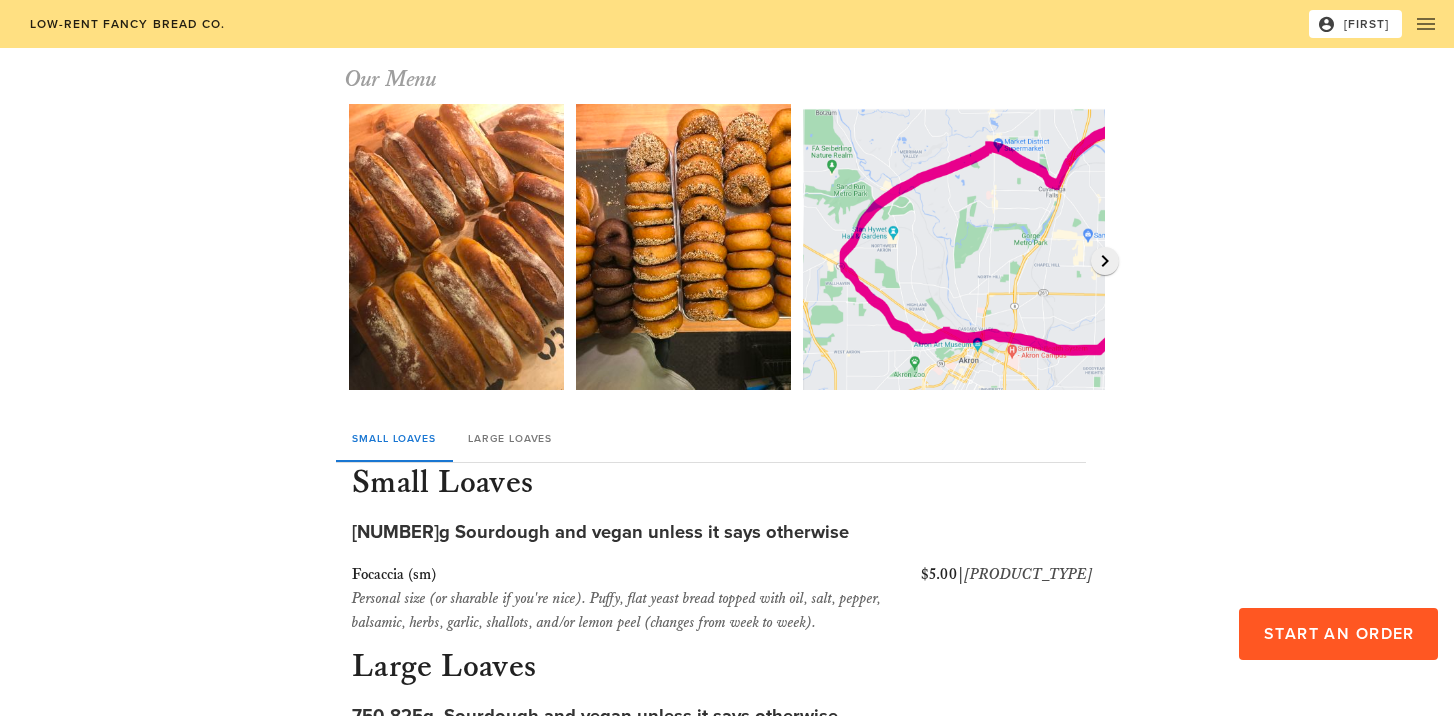 scroll, scrollTop: 0, scrollLeft: 0, axis: both 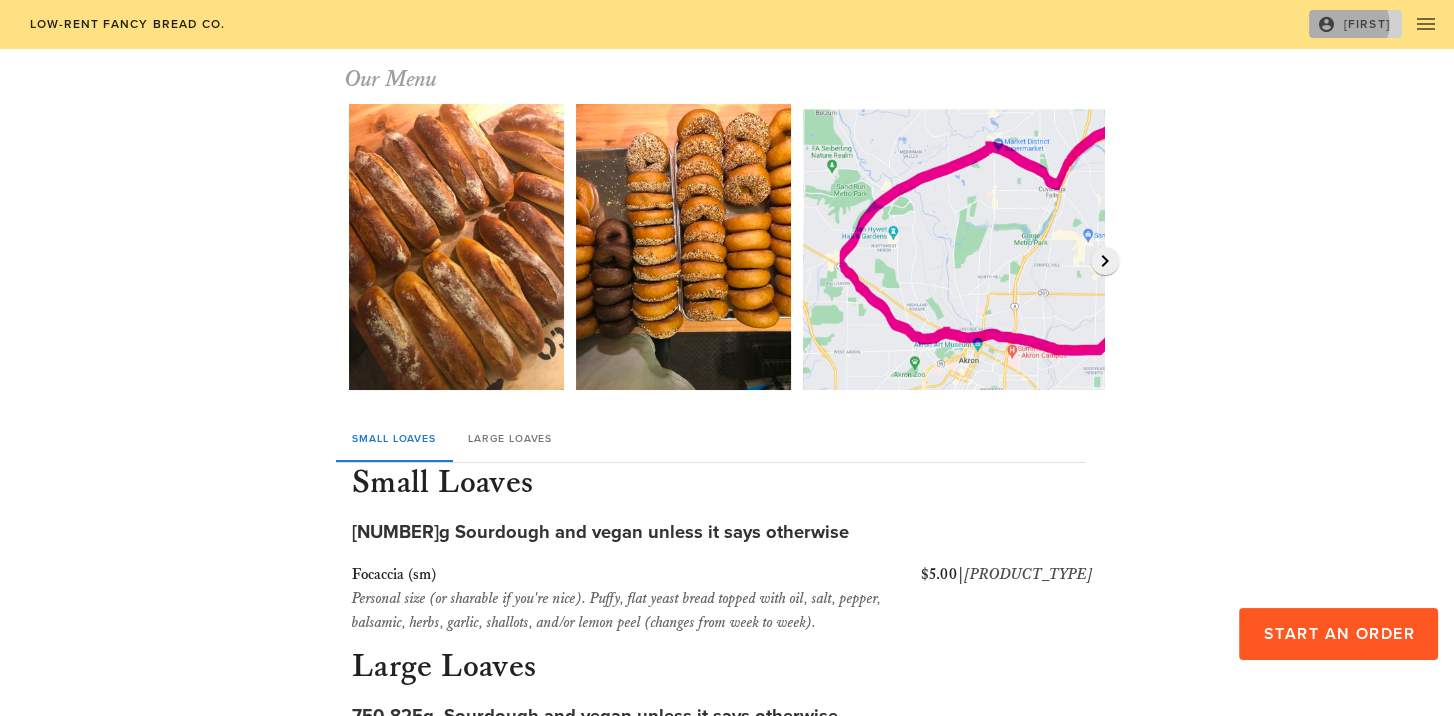 click on "[FIRST]" at bounding box center [1355, 24] 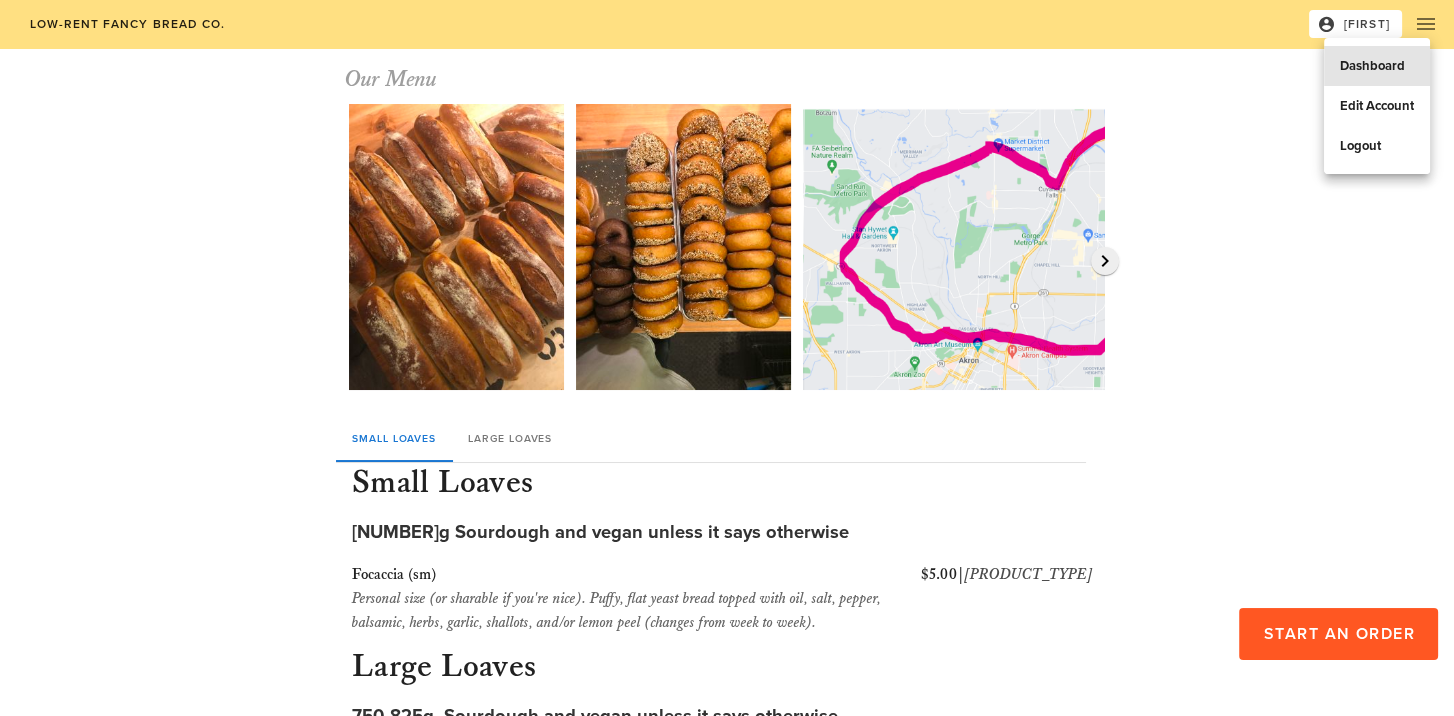 click on "Dashboard" at bounding box center [1377, 66] 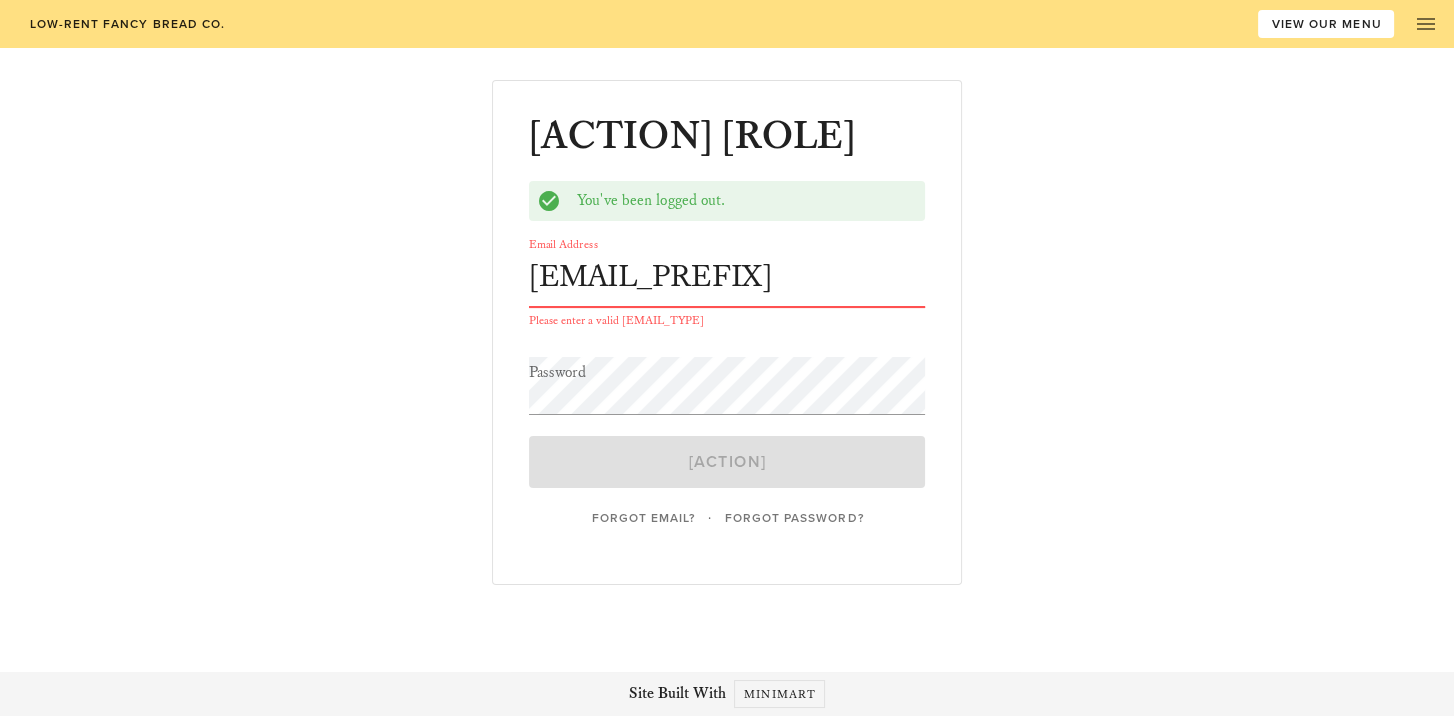 type on "[EMAIL]" 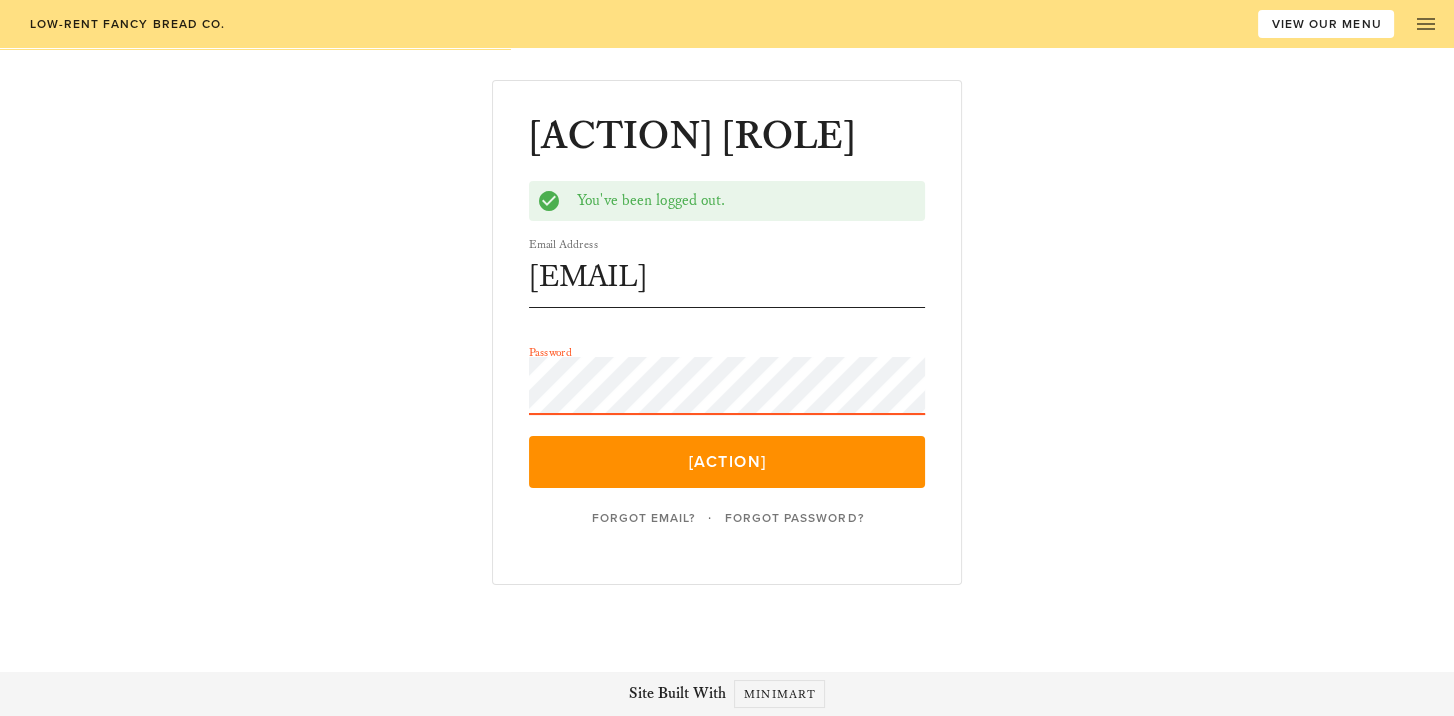 click on "[ACTION]" at bounding box center [727, 462] 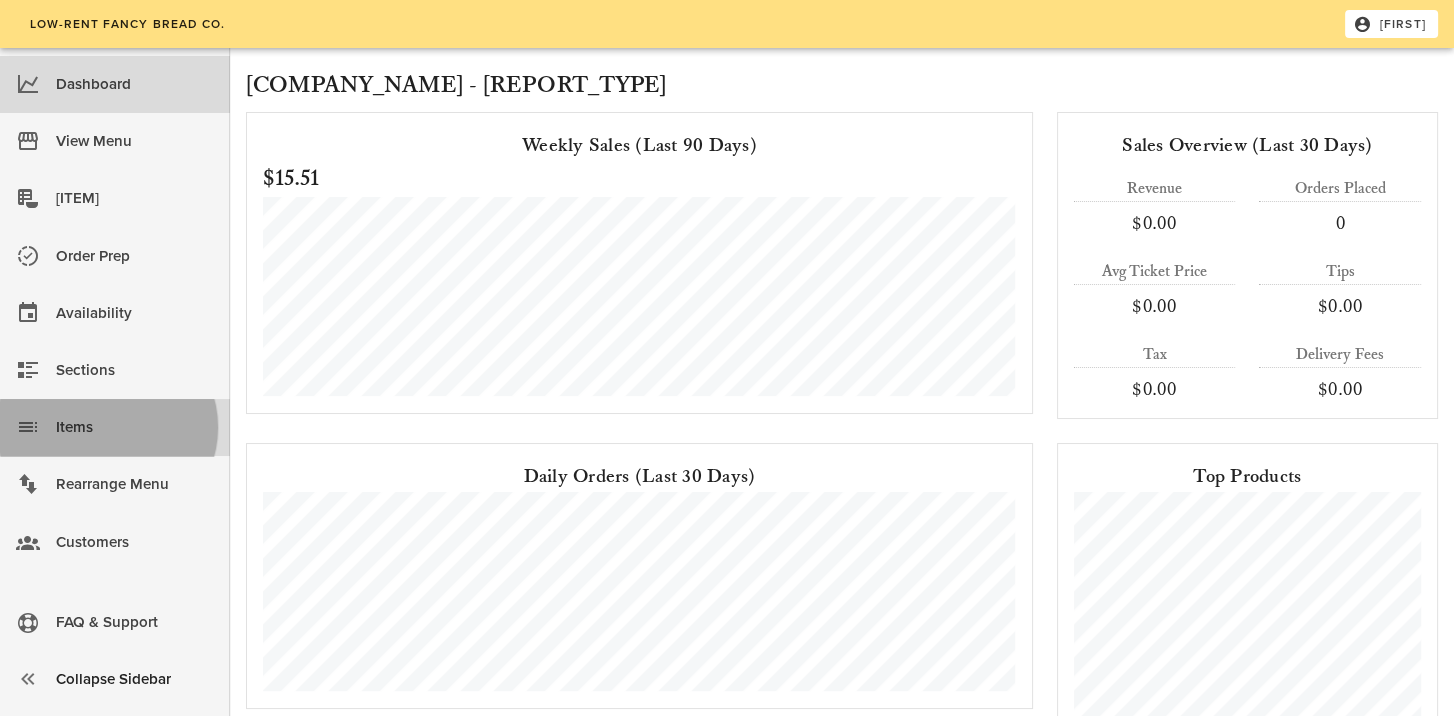 click on "Items" at bounding box center (135, 427) 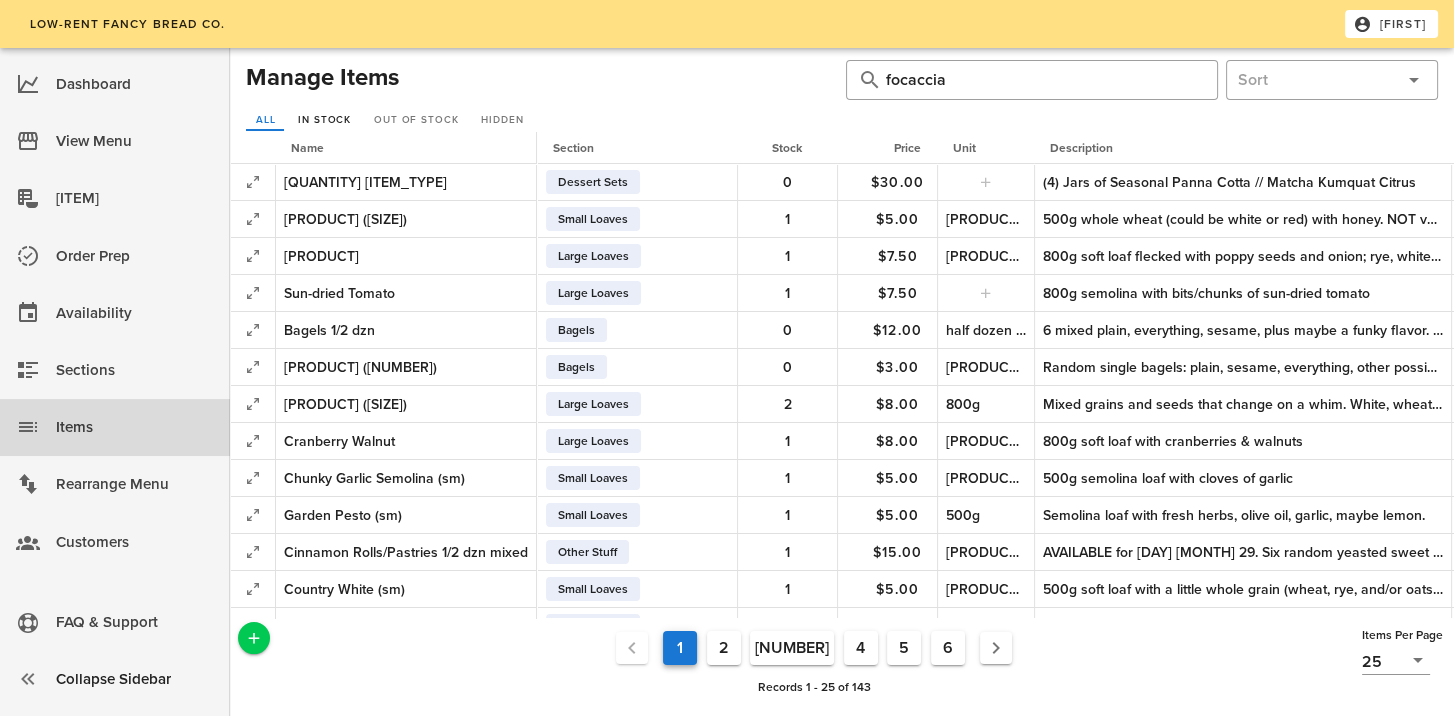 click on "In Stock" at bounding box center (324, 120) 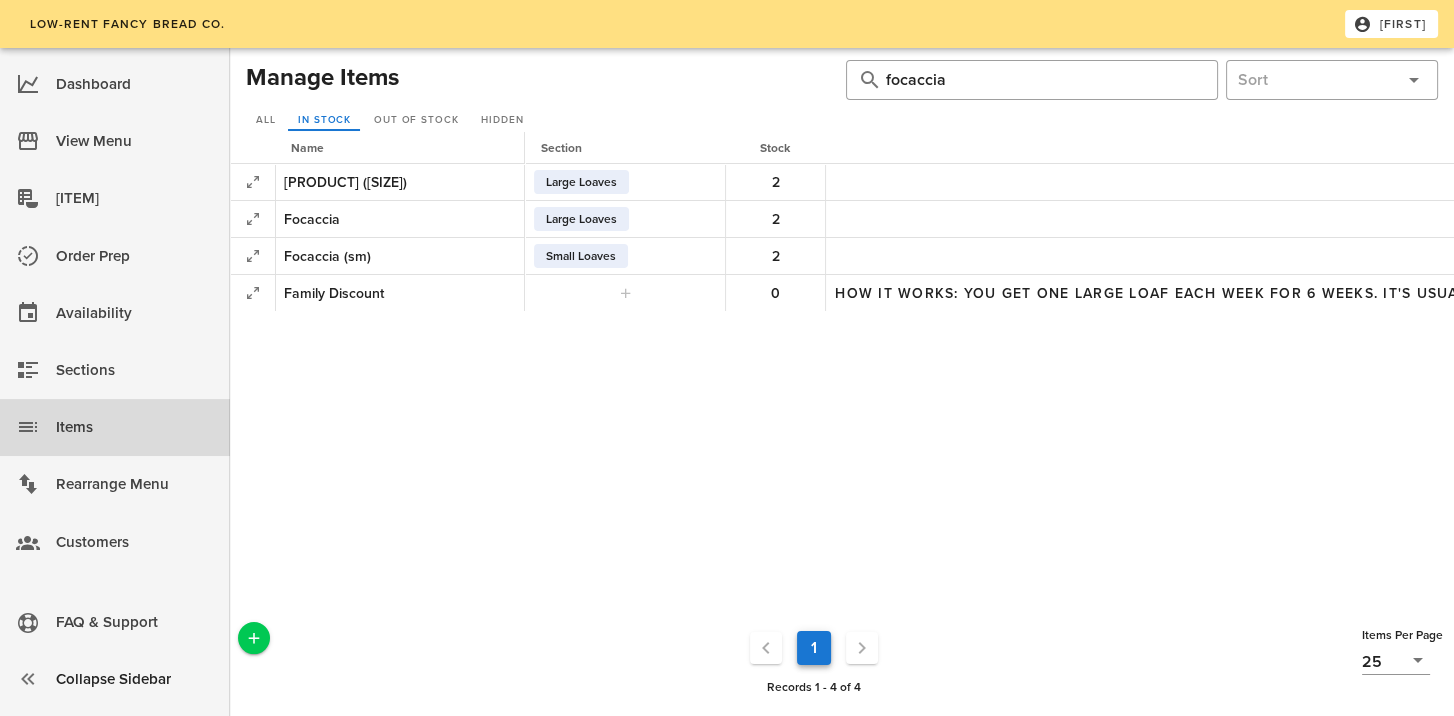 scroll, scrollTop: 0, scrollLeft: 359, axis: horizontal 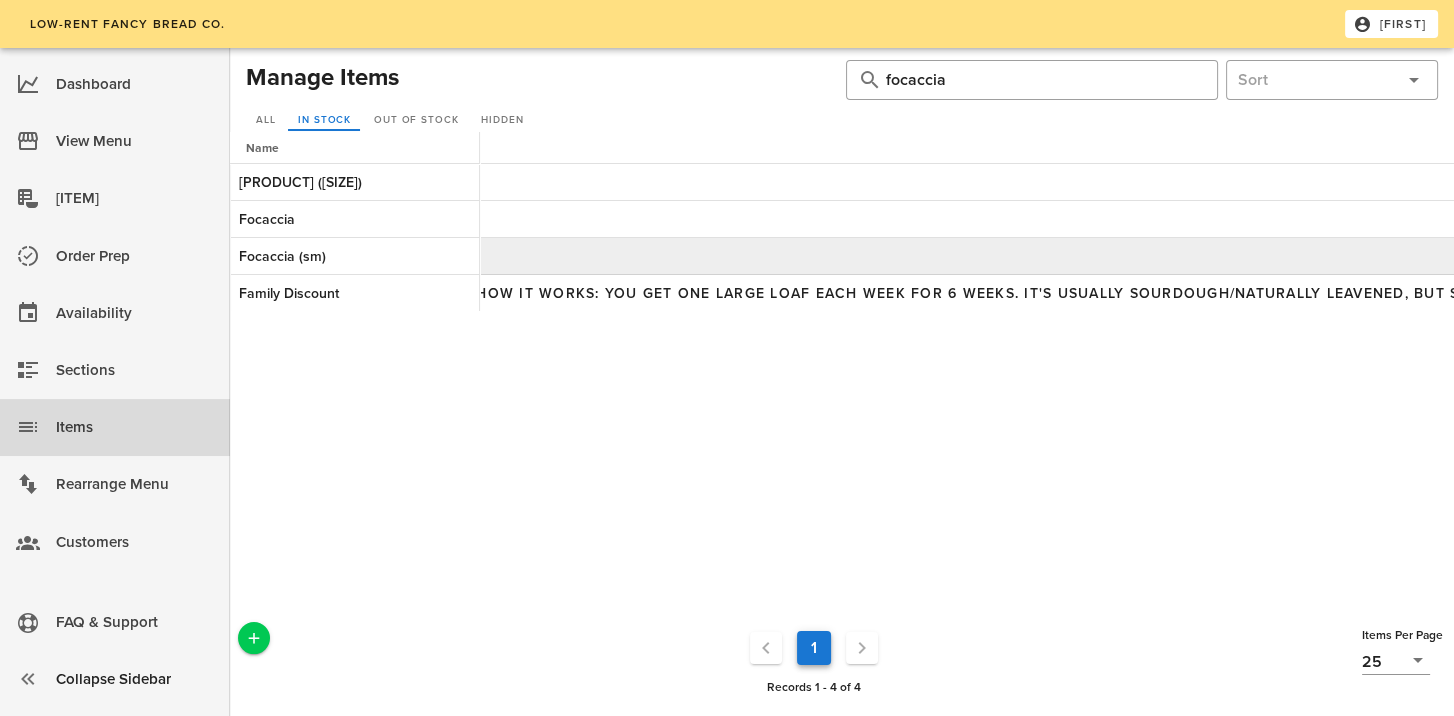click at bounding box center (5884, 257) 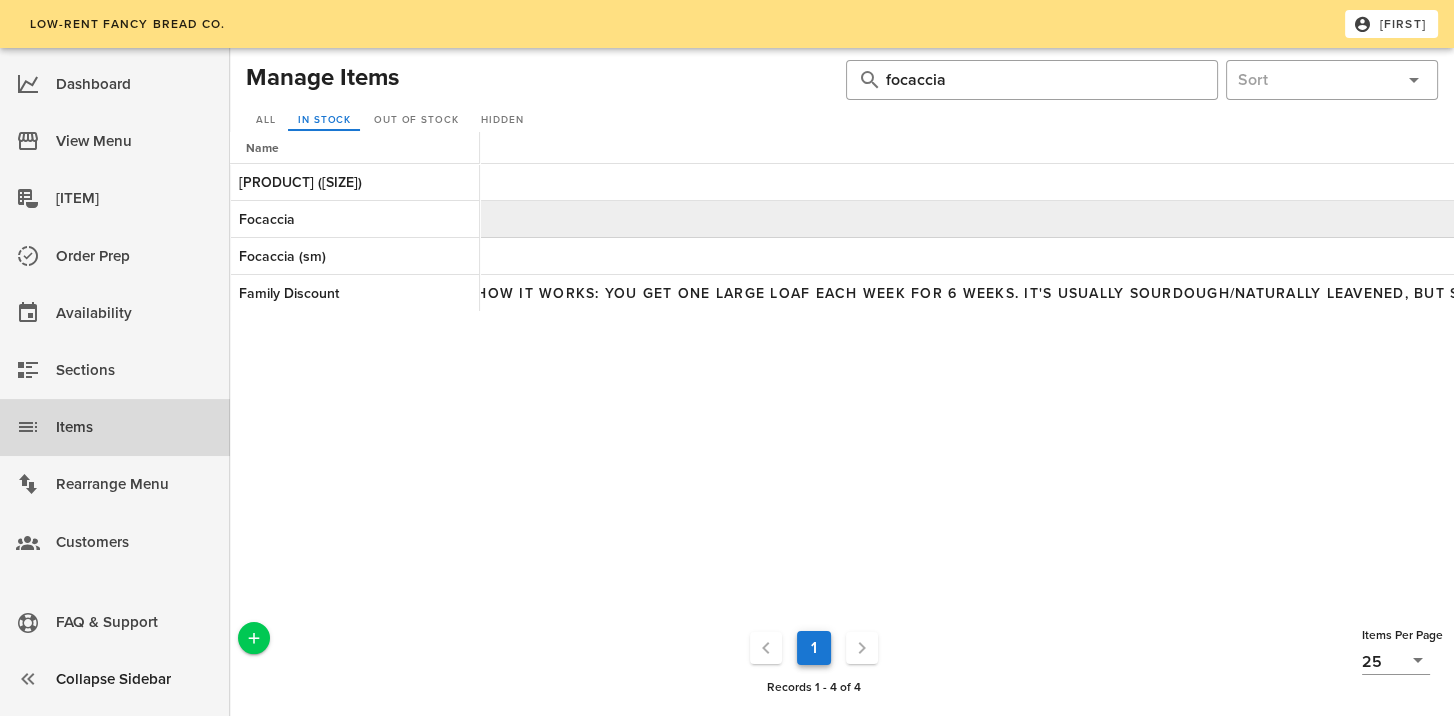 click at bounding box center (5884, 220) 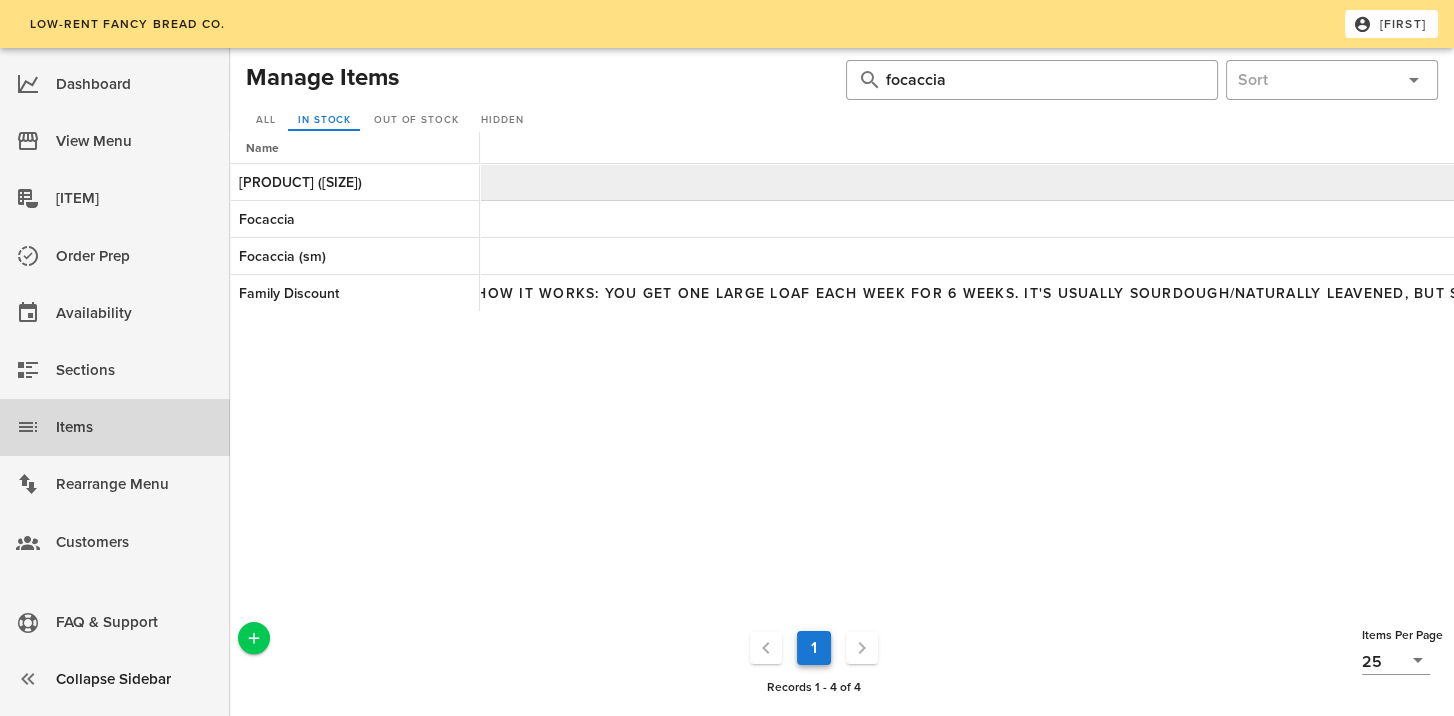 click at bounding box center [5884, 183] 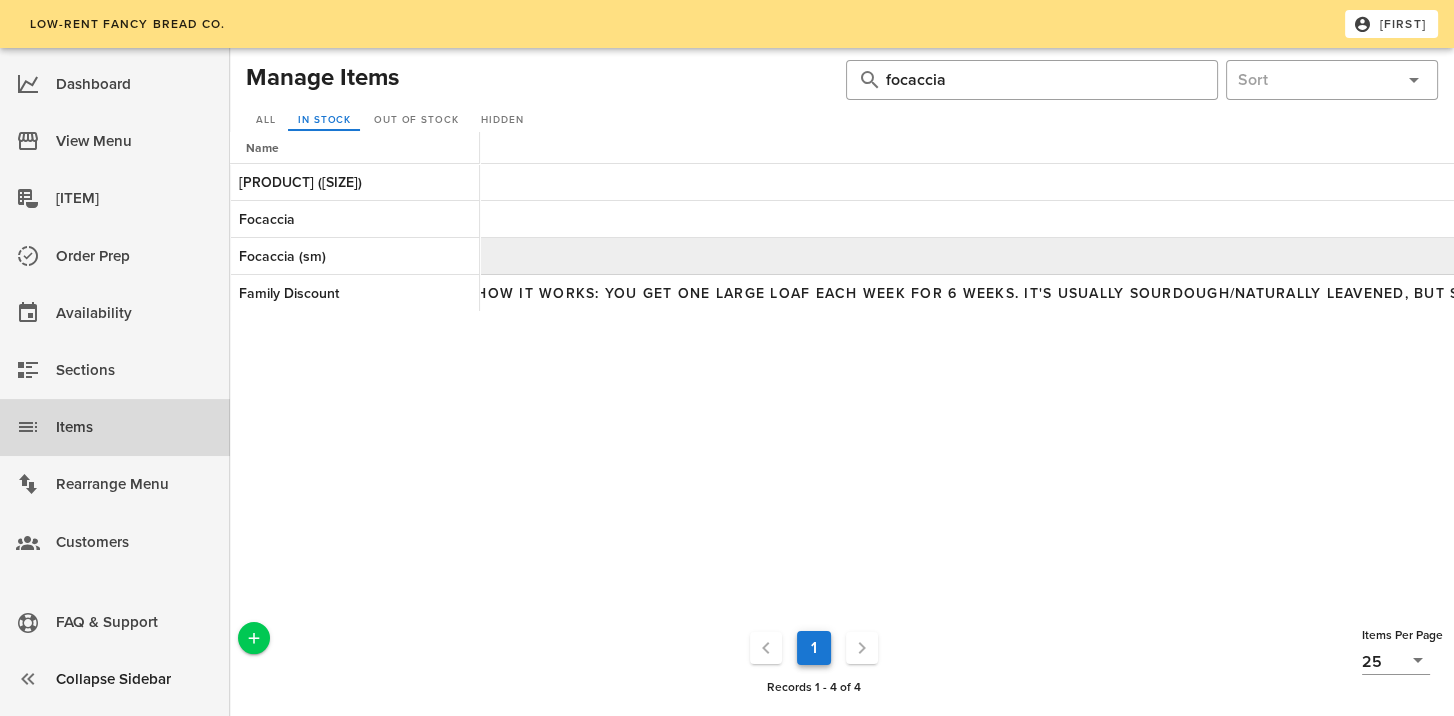 click at bounding box center (6094, 257) 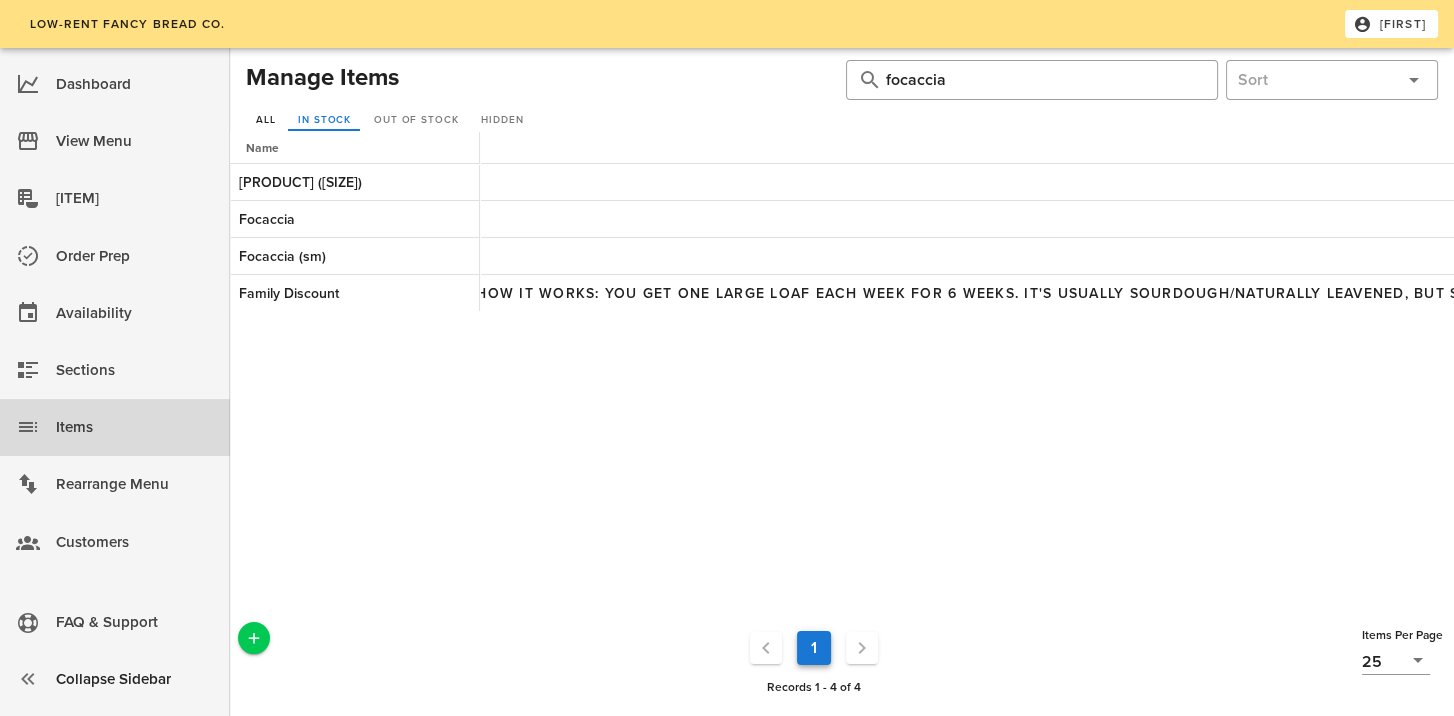 click on "All" at bounding box center [265, 121] 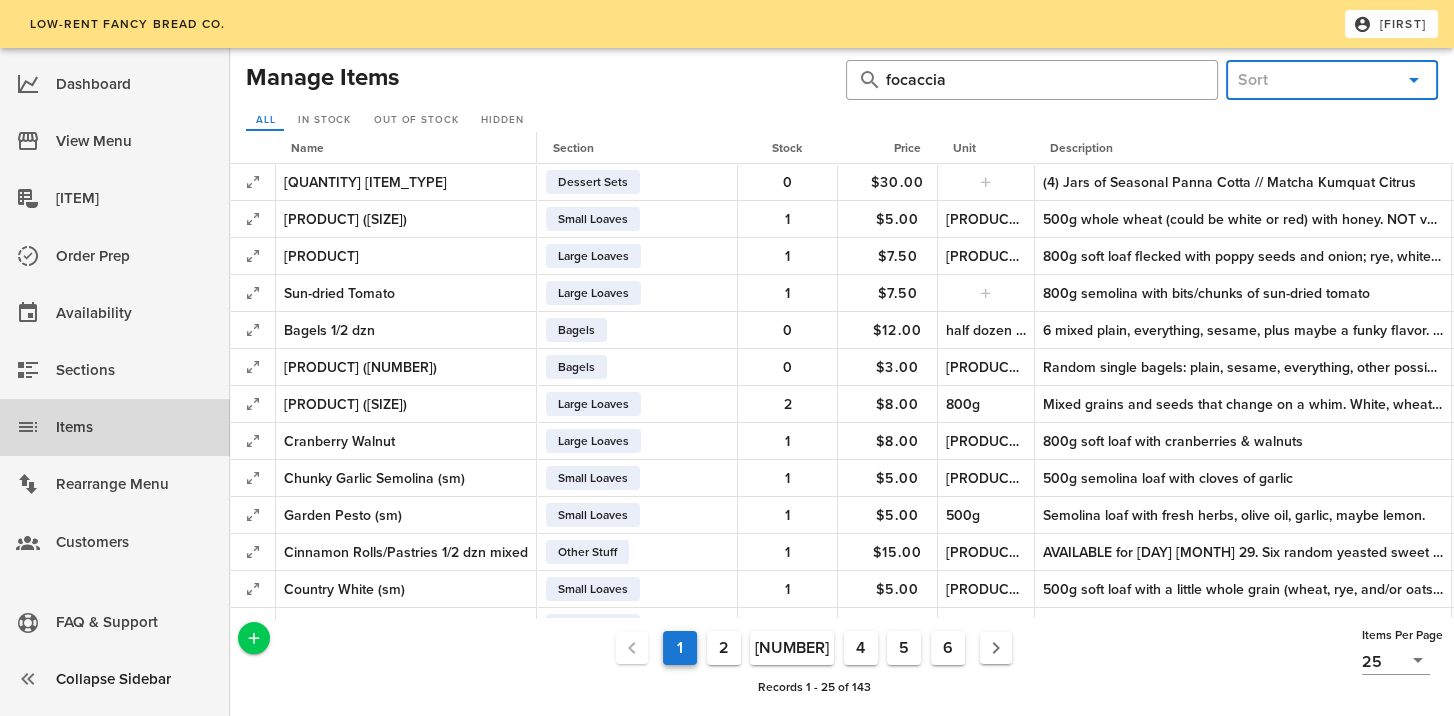 click at bounding box center [1316, 80] 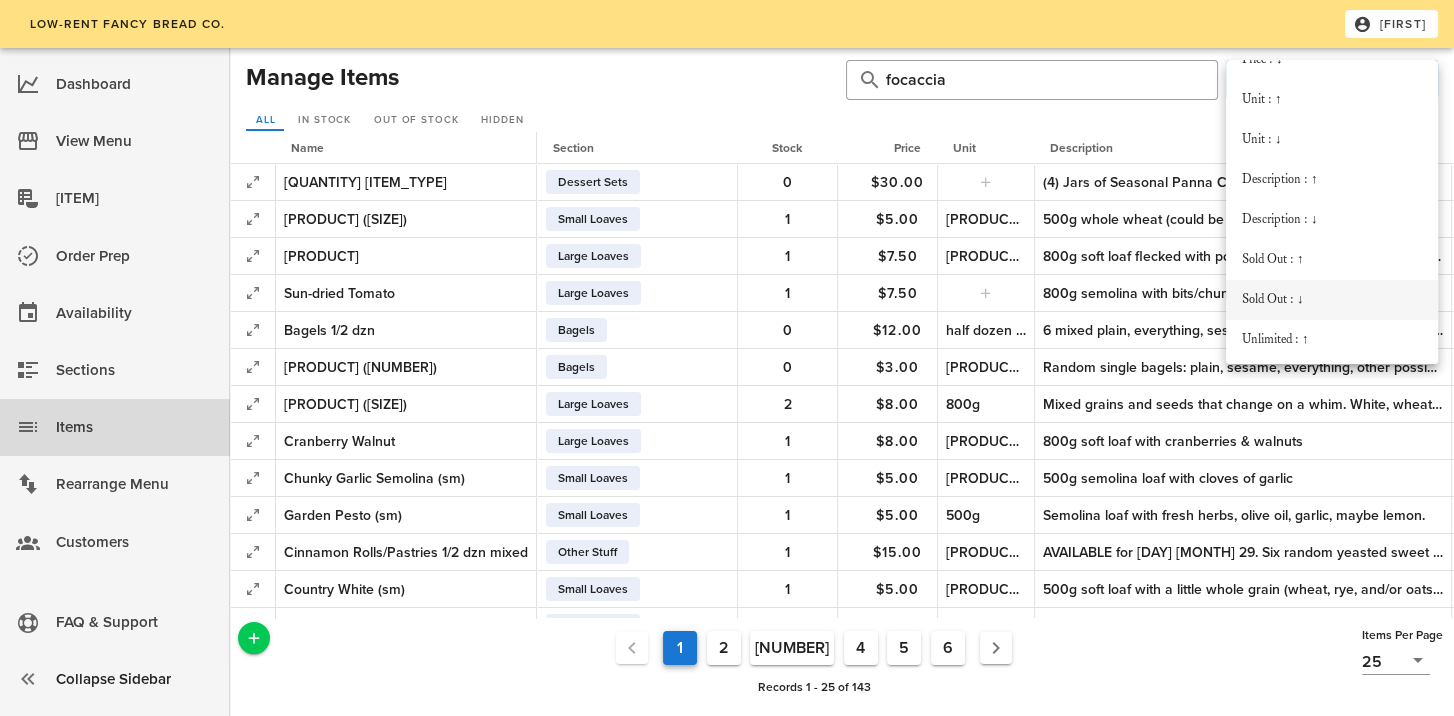 scroll, scrollTop: 432, scrollLeft: 0, axis: vertical 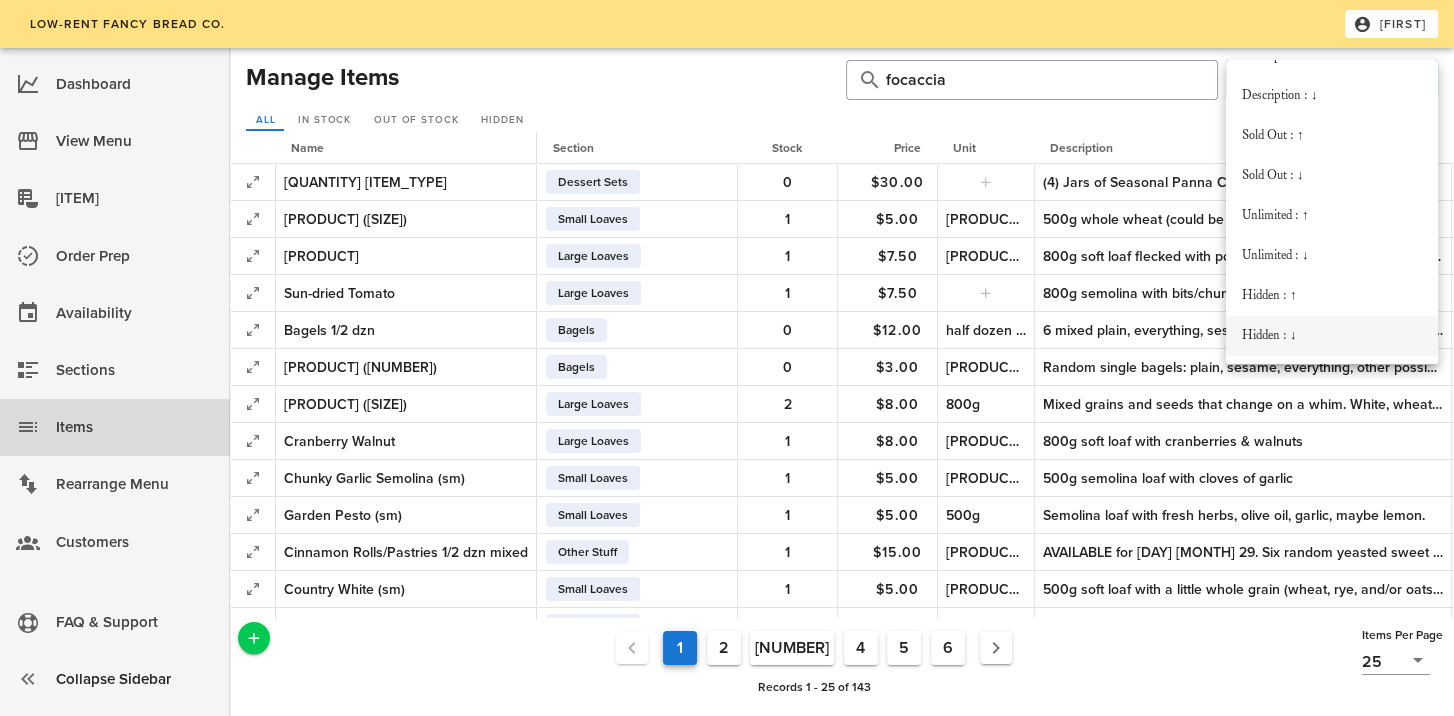 click on "Hidden : ↓" at bounding box center (1332, 336) 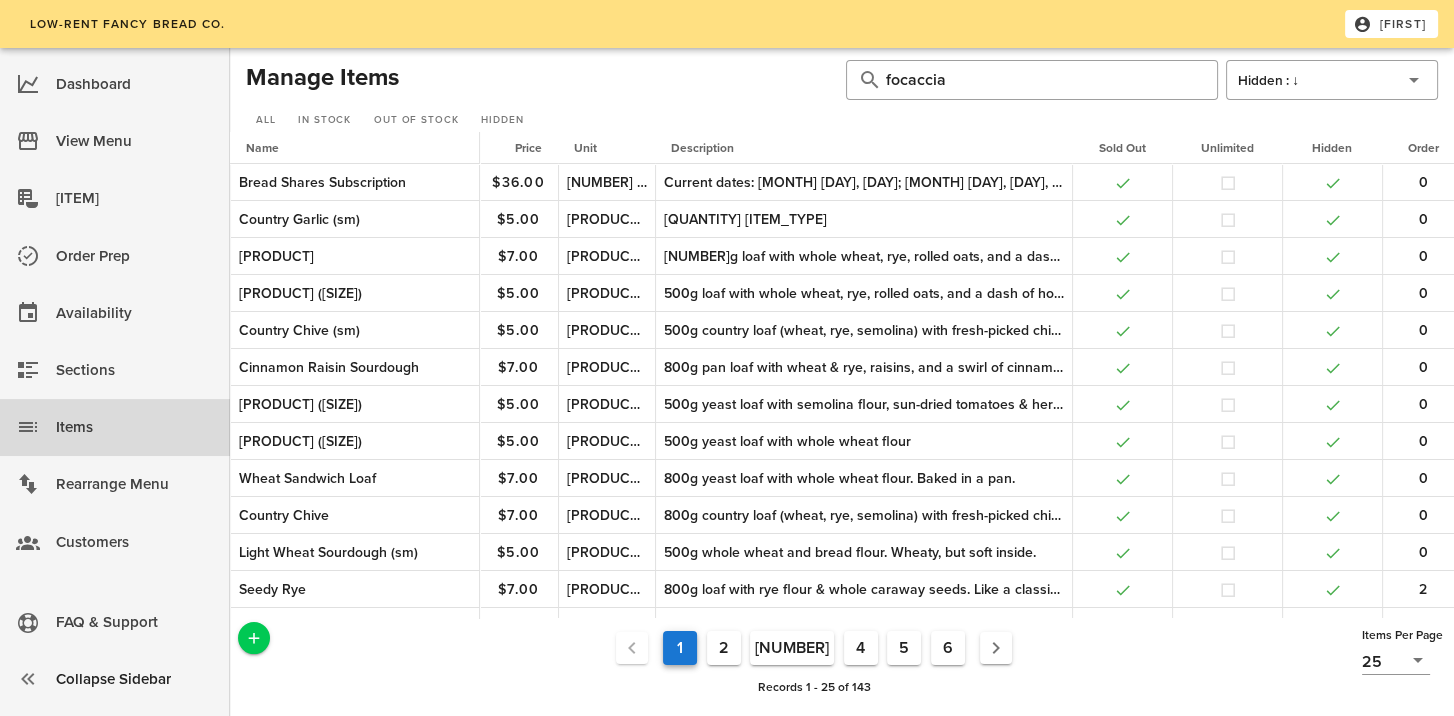 scroll, scrollTop: 0, scrollLeft: 380, axis: horizontal 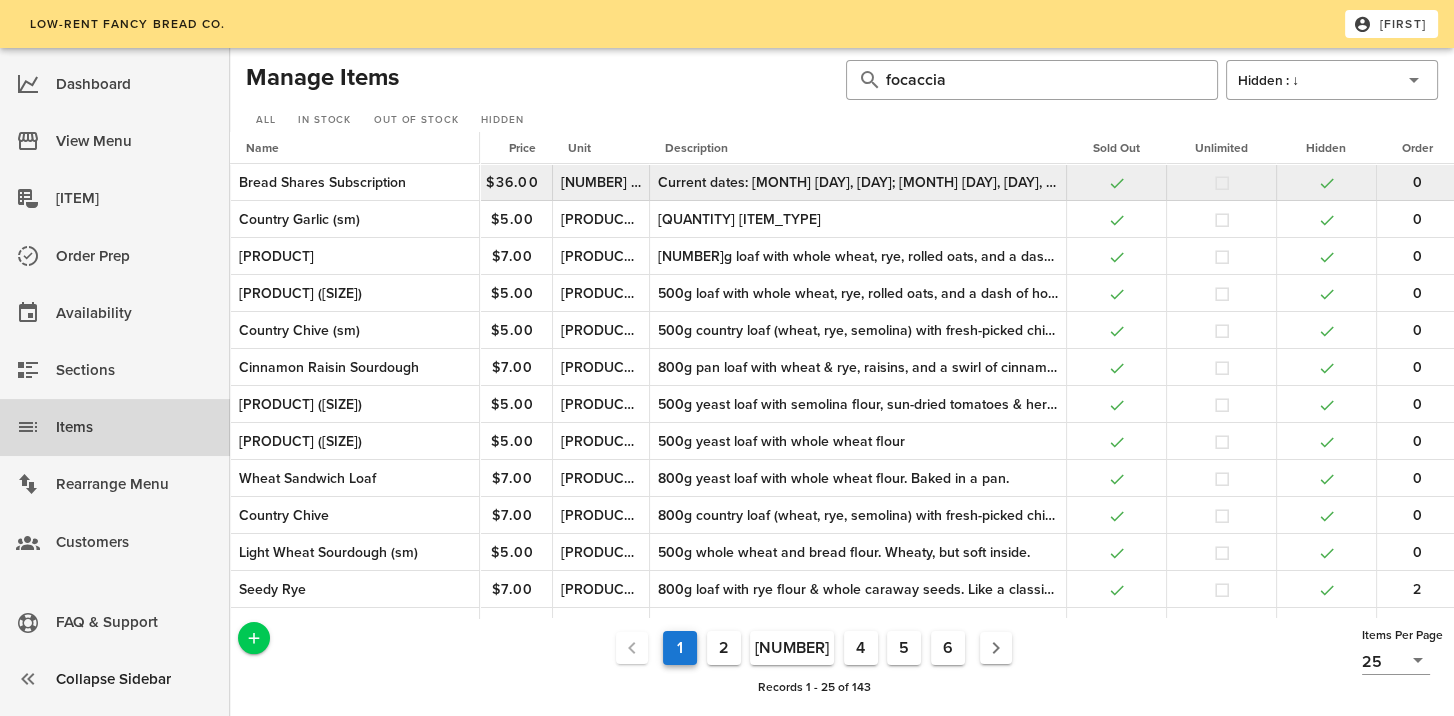 click on "Current dates: [MONTH] [DAY], [DAY]; [MONTH] [DAY], [DAY], [DAY], and [DAY]." at bounding box center (858, 182) 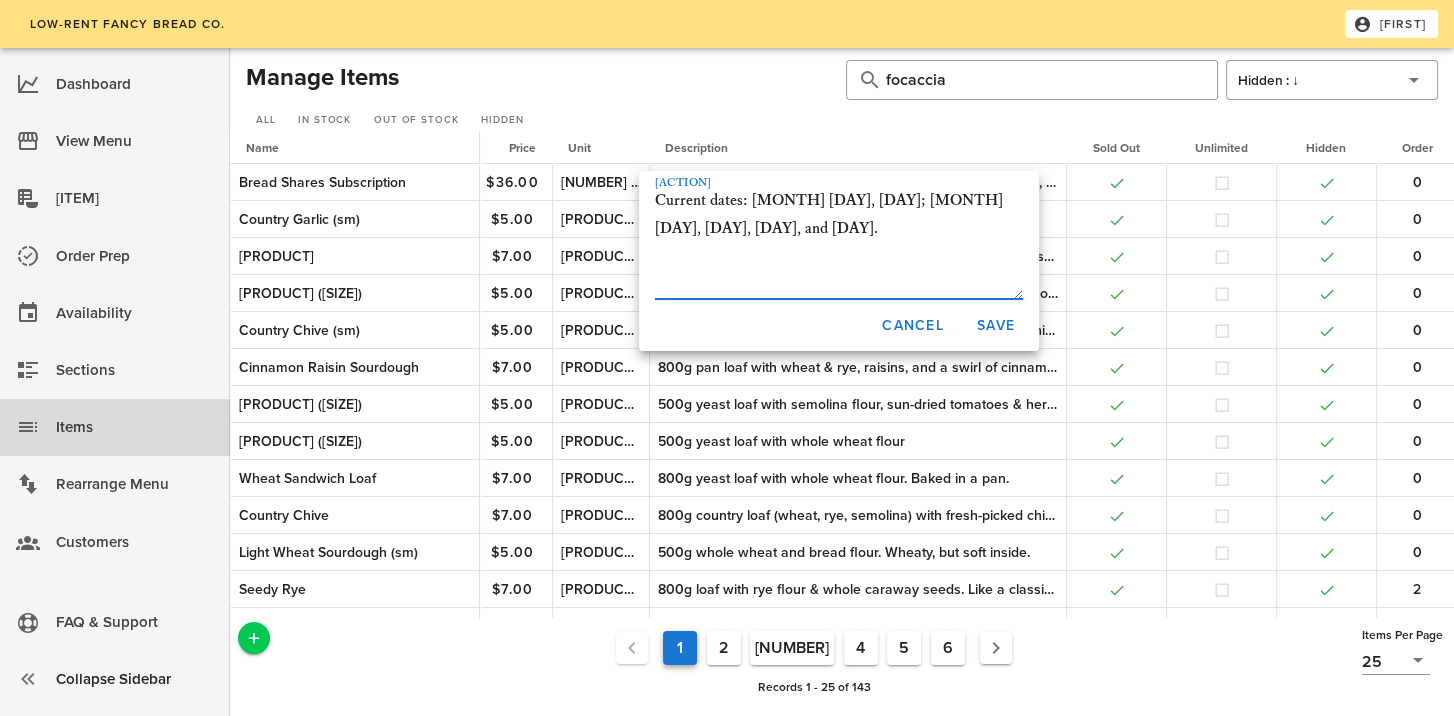 scroll, scrollTop: 152, scrollLeft: 0, axis: vertical 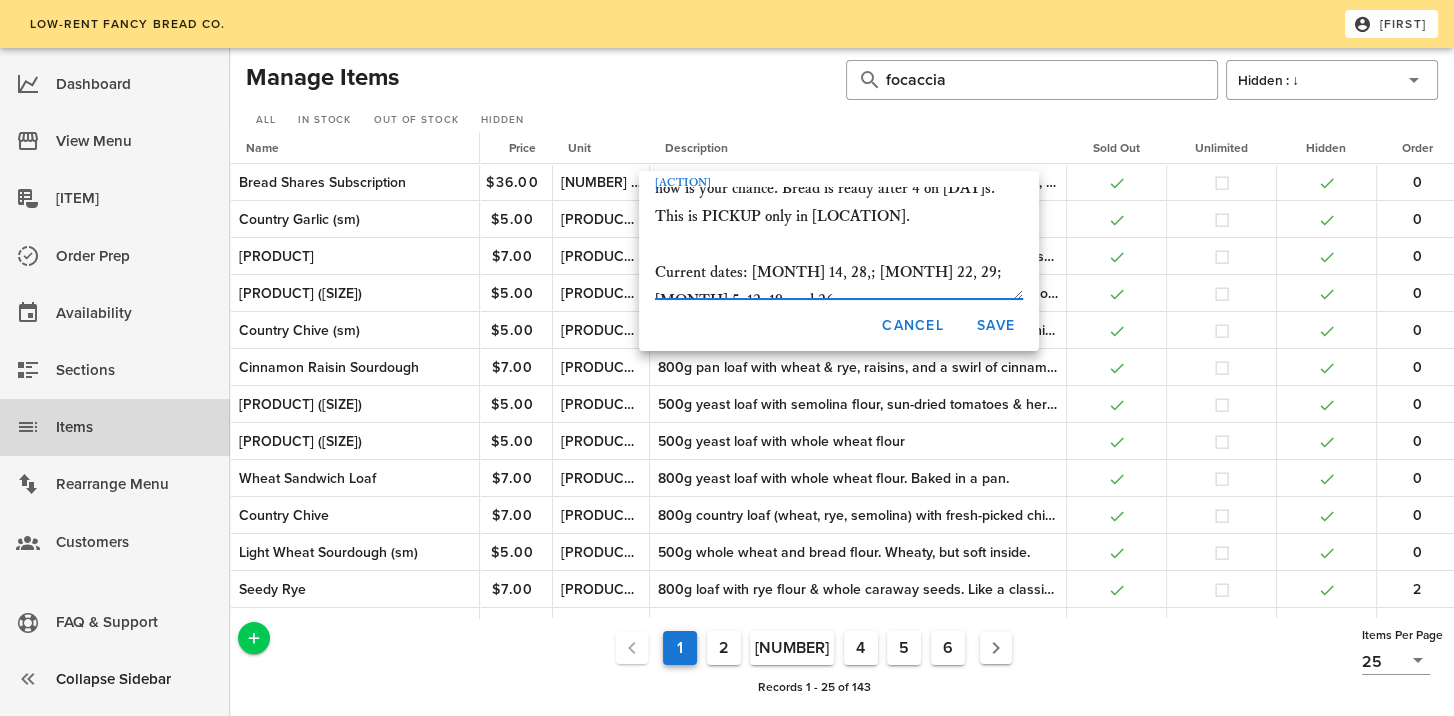 click on "How it works: you get one large loaf each week for 6 weeks. It's usually sourdough/naturally leavened, but sometimes yeasted, and whatever strikes our fancy that week. No choices, be surprised. (We can work around food restrictions/allergies.) There is a little room on the list, so now is your chance. Bread is ready after 4 on [DAY]s. This is PICKUP only in [LOCATION].
Current dates: [MONTH] 14, 28,; [MONTH] 22, 29; [MONTH] 5, 12, 19, and 26.
NOTE: You need to enter this as a separate order with no other items and select "[DAY] Subscription" for the pickup time. 😊" at bounding box center (839, 243) 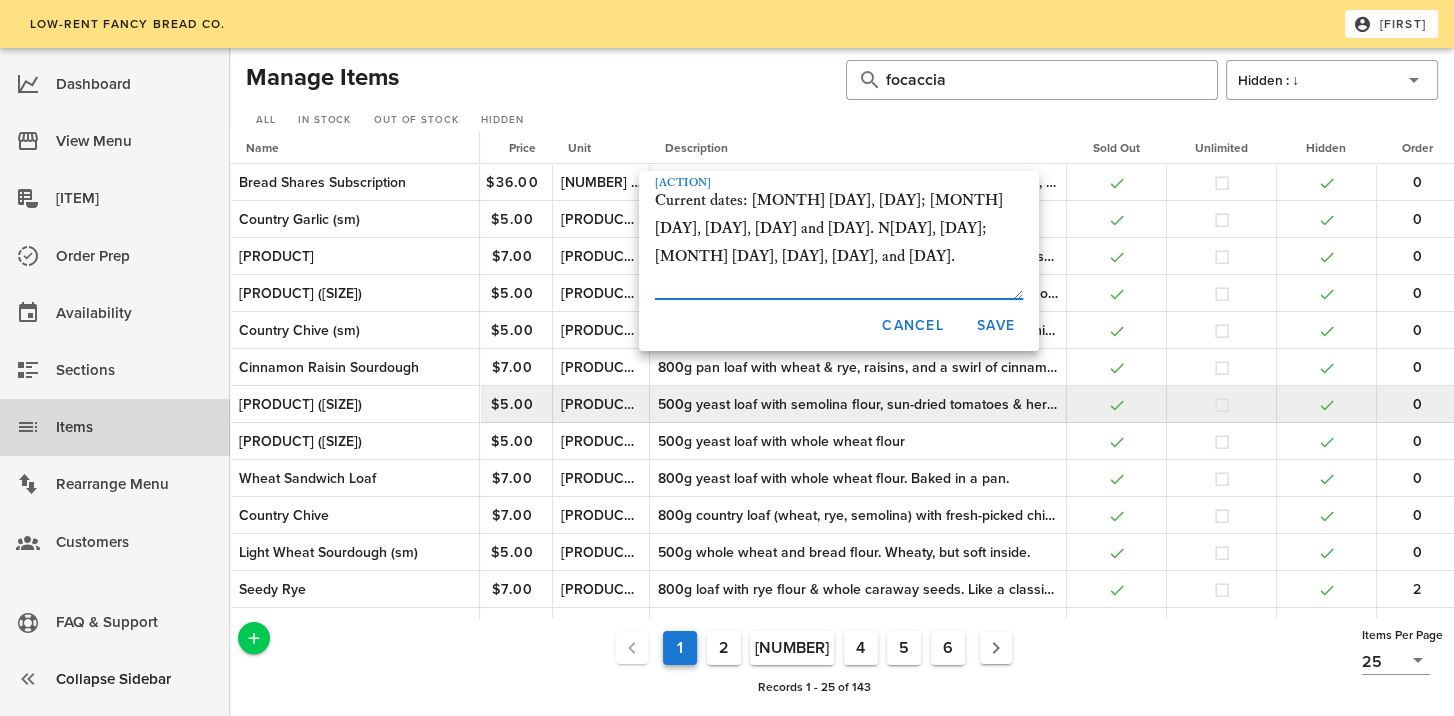 scroll, scrollTop: 163, scrollLeft: 0, axis: vertical 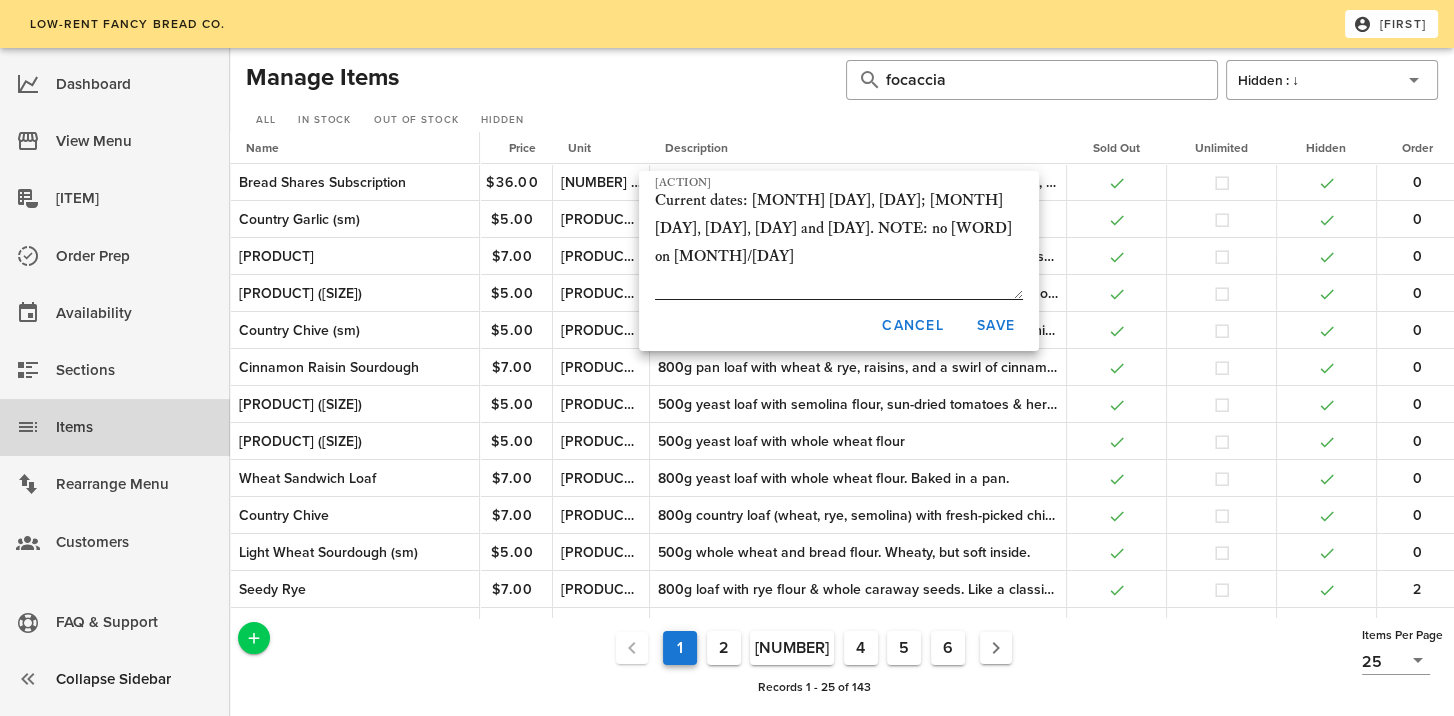click on "Current dates: [MONTH] [DAY], [DAY]; [MONTH] [DAY], [DAY], [DAY] and [DAY]. NOTE: no [WORD] on [MONTH]/[DAY]" at bounding box center (839, 243) 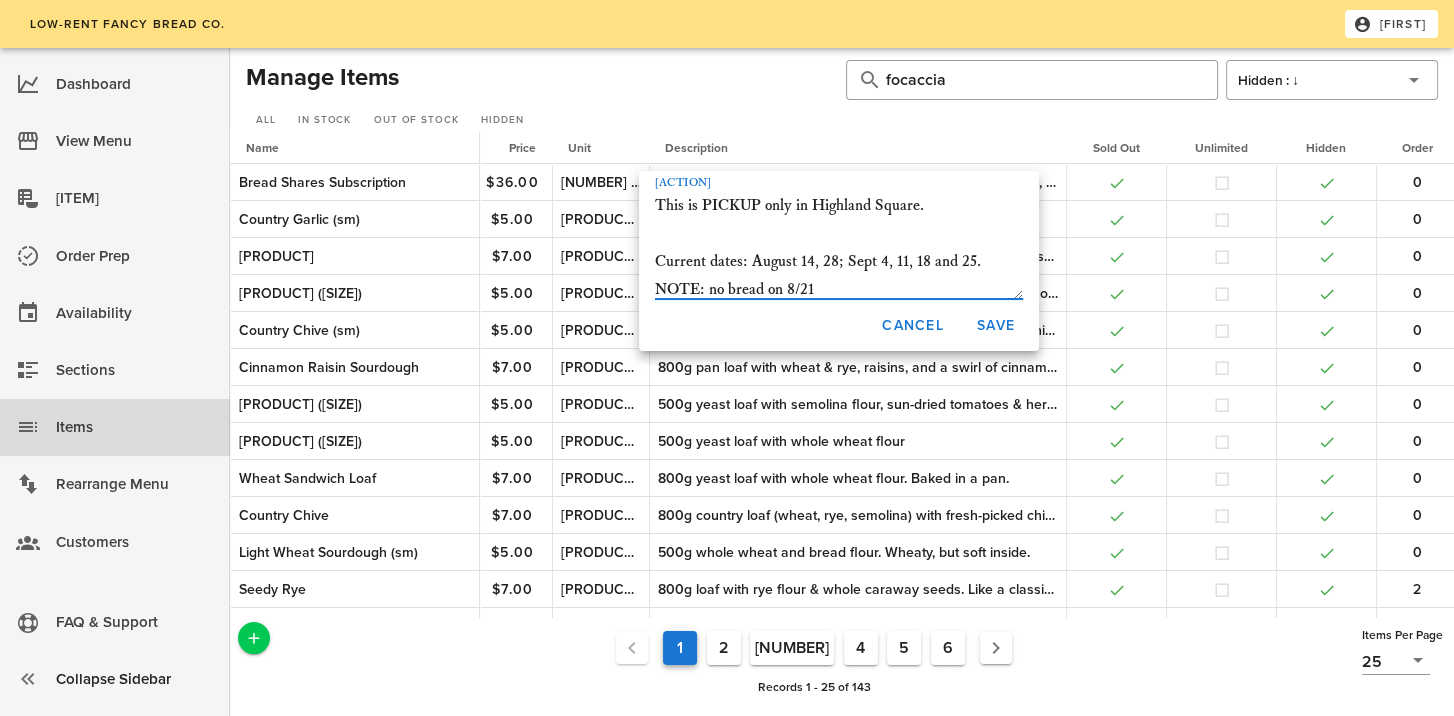 click on "How it works: you get one large loaf each week for 6 weeks. It's usually sourdough/naturally leavened, but sometimes yeasted, and whatever strikes our fancy that week. No choices, be surprised. (We can work around food restrictions/allergies.) There is a little room on the list, so now is your chance. Bread is ready after 4 on Thursdays. This is PICKUP only in Highland Square.
Current dates: August 14, 28; Sept 4, 11, 18 and 25. NOTE: no bread on 8/21
NOTE: You need to enter this as a separate order with no other items and select "Thursday Subscription" for the pickup time. 😊" at bounding box center [839, 243] 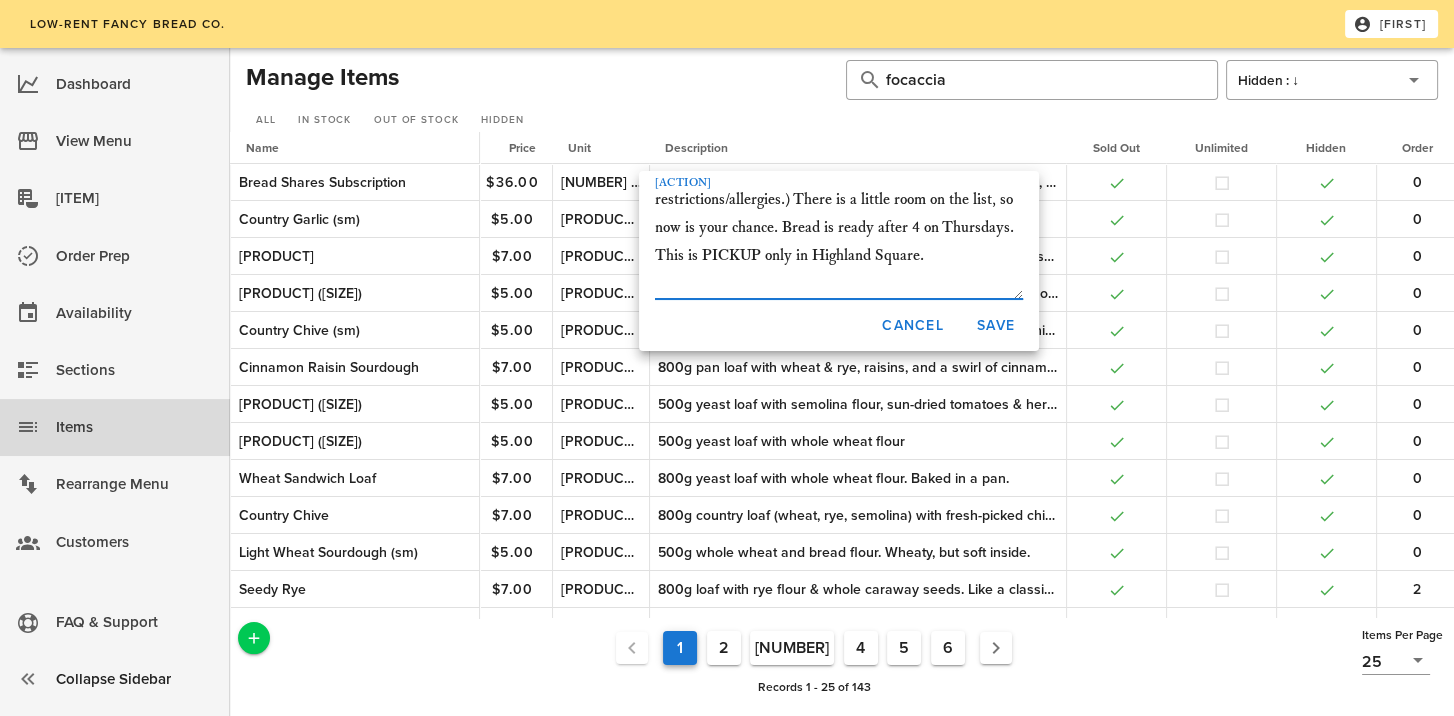 scroll, scrollTop: 0, scrollLeft: 0, axis: both 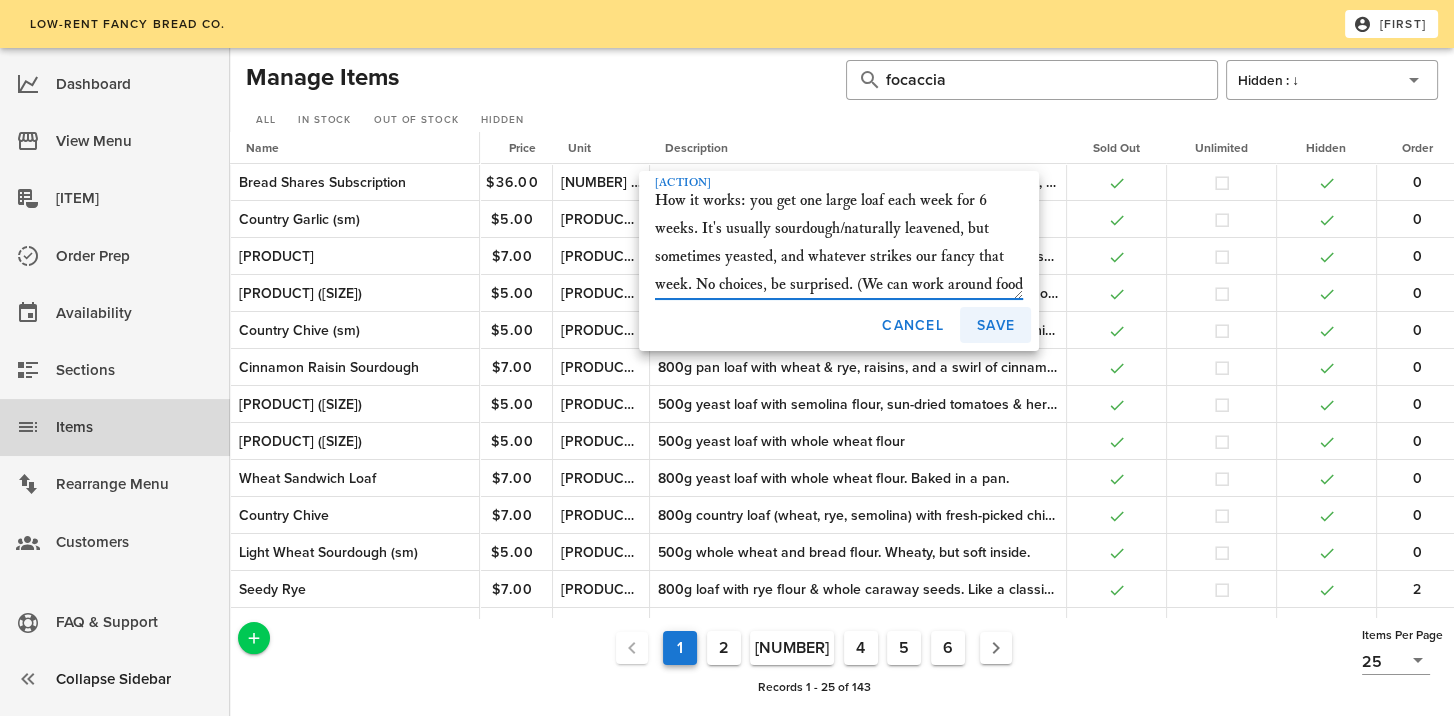 type on "How it works: you get one large loaf each week for 6 weeks. It's usually sourdough/naturally leavened, but sometimes yeasted, and whatever strikes our fancy that week. No choices, be surprised. (We can work around food restrictions/allergies.) There is a little room on the list, so now is your chance. Bread is ready after 4 on Thursdays. This is PICKUP only in Highland Square.
Current dates: August 14, 28; Sept 4, 11, 18 and 25. NOTE: no bread on 8/21
NOTE: You need to enter this as a separate order with no other items and select "Thursday Subscription" for the pickup time. 😊" 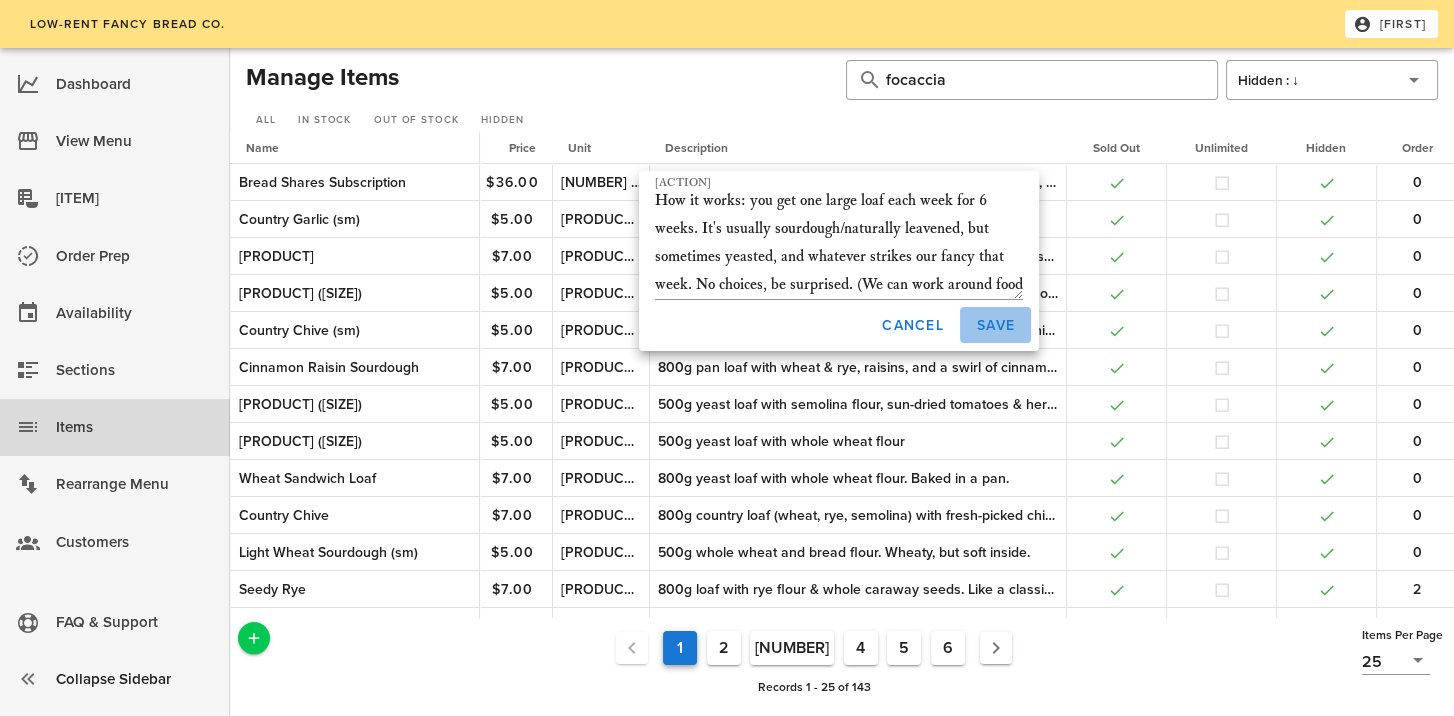 click on "Save" at bounding box center [995, 325] 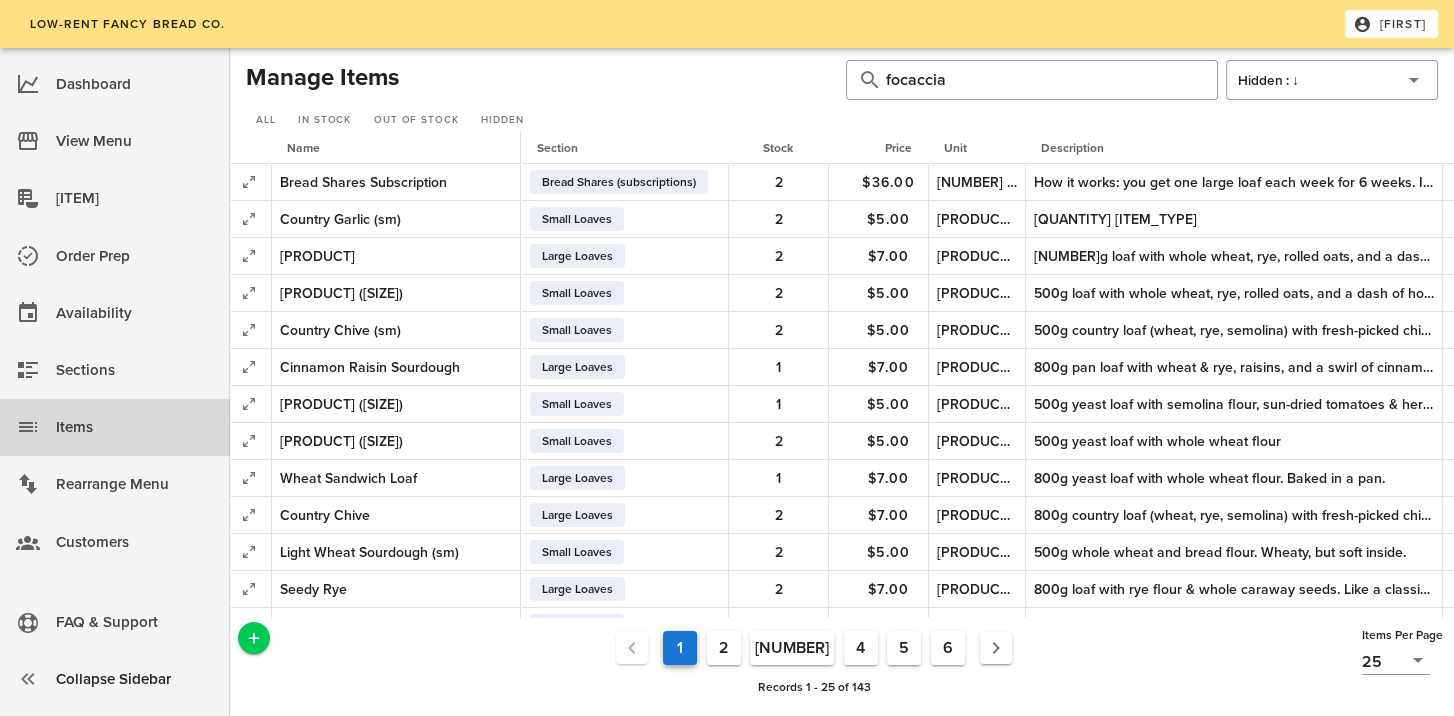 scroll, scrollTop: 0, scrollLeft: 0, axis: both 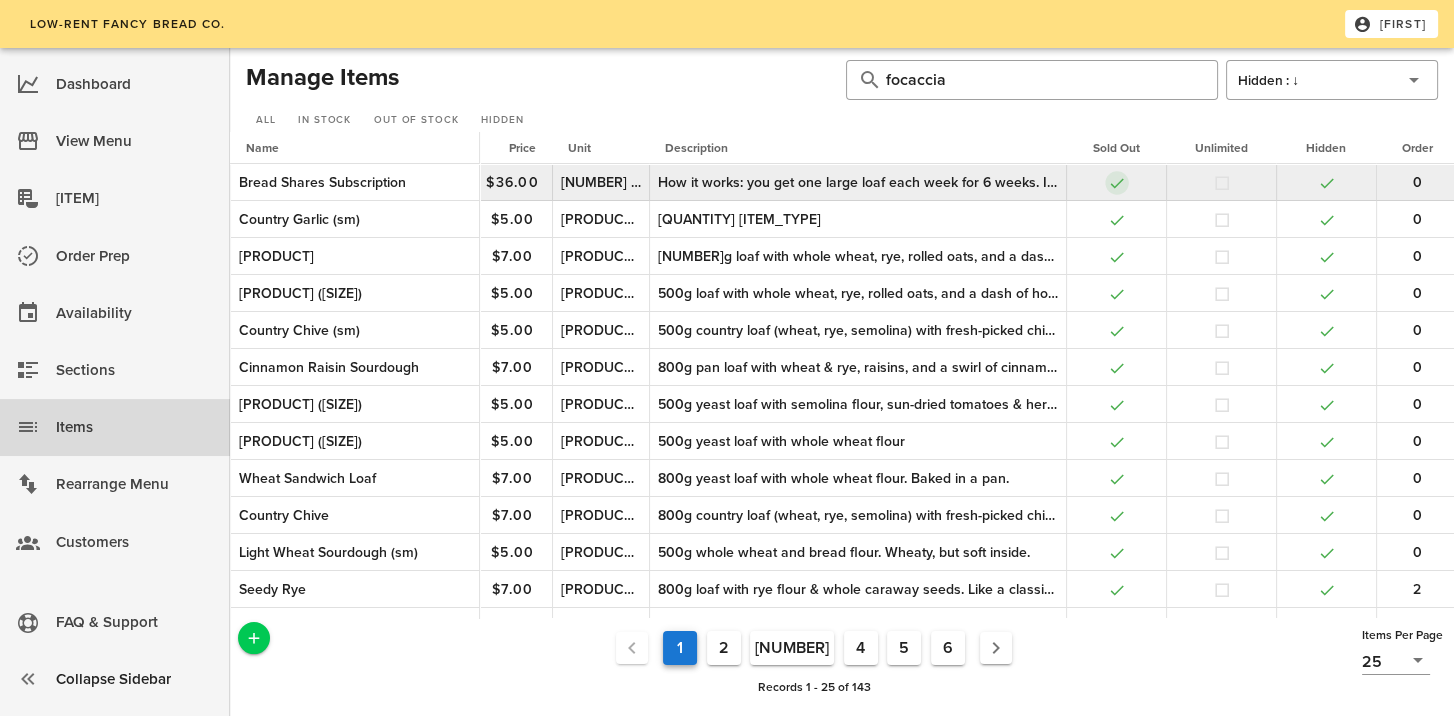 click at bounding box center (1117, 183) 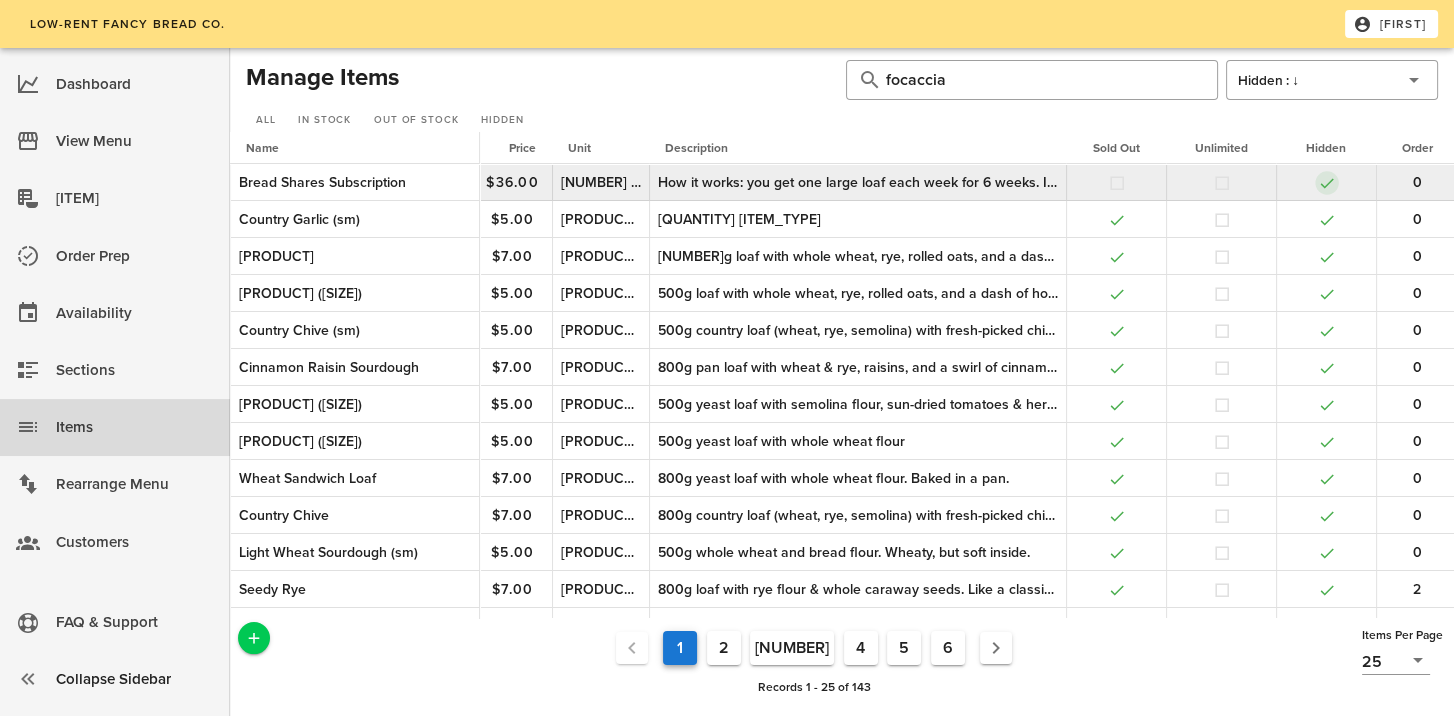 click at bounding box center [1327, 183] 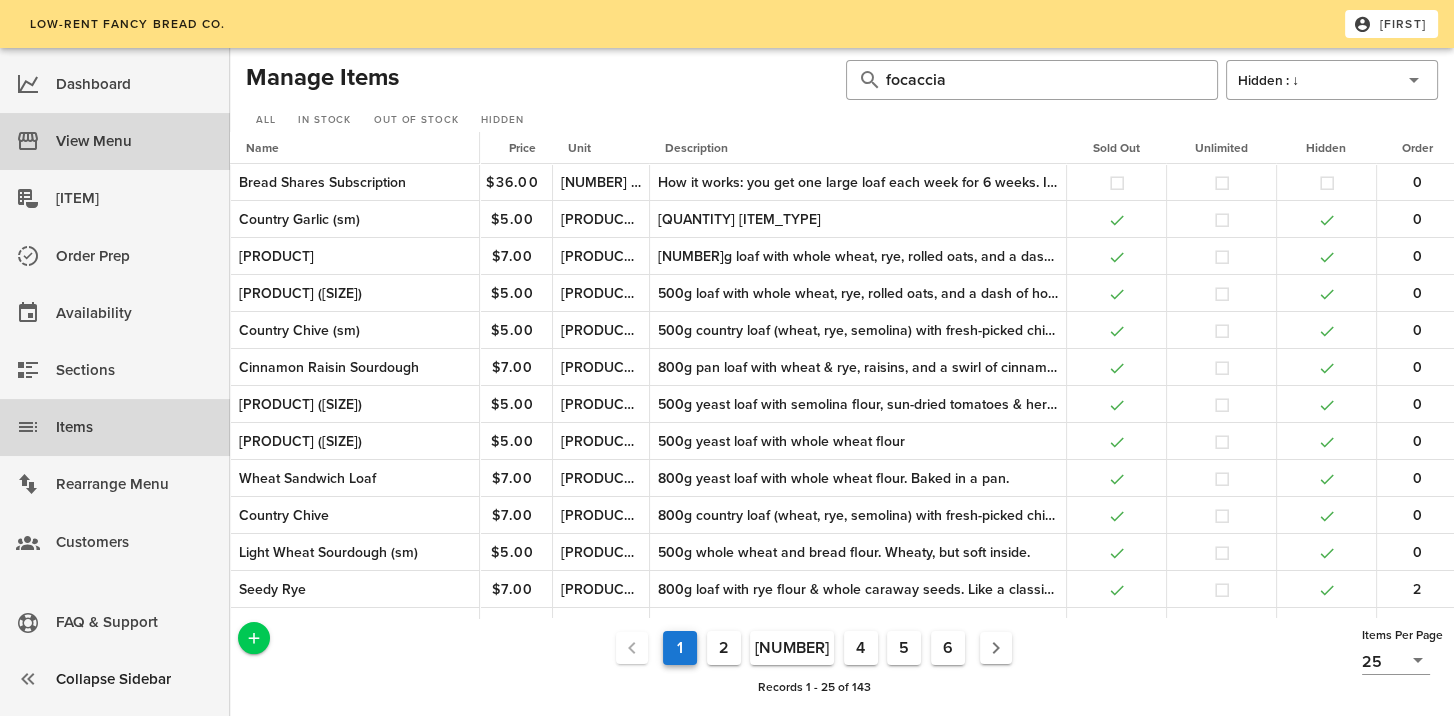 click on "View Menu" at bounding box center [135, 141] 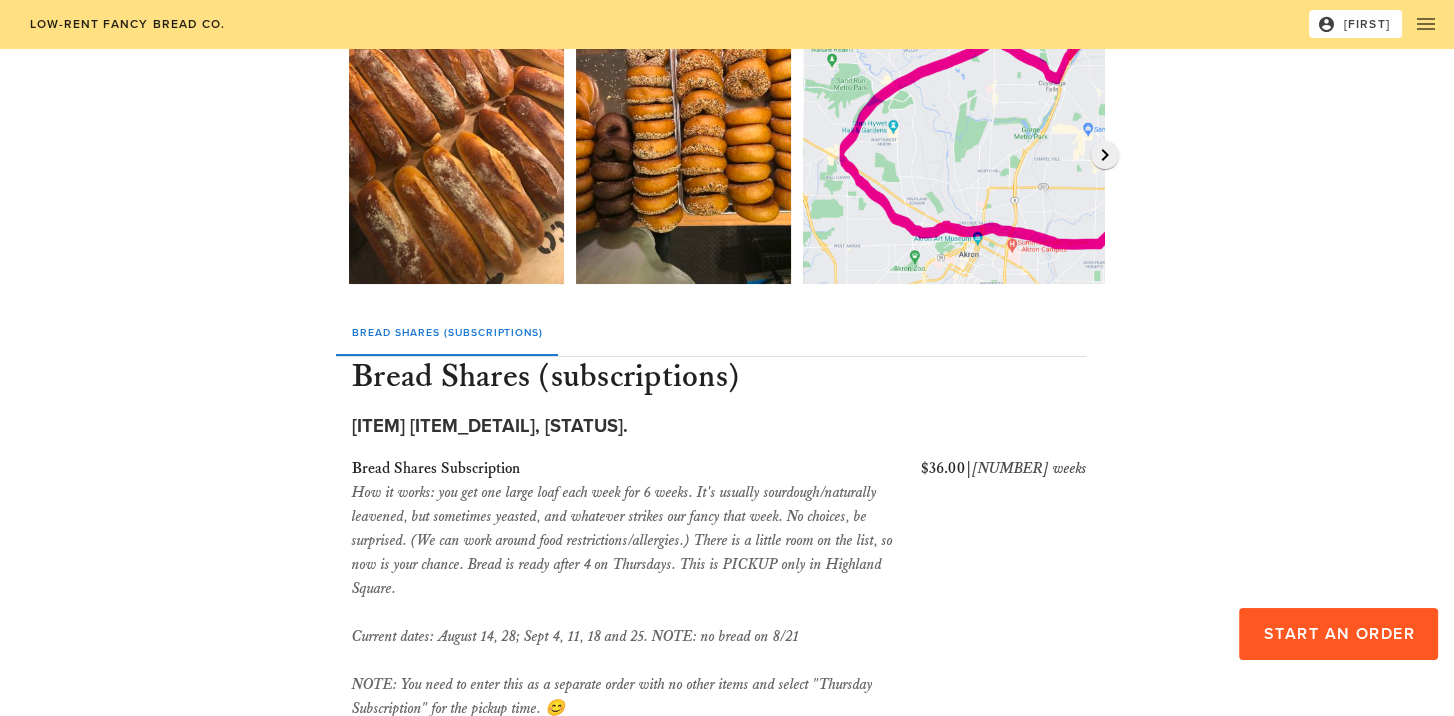 scroll, scrollTop: 0, scrollLeft: 0, axis: both 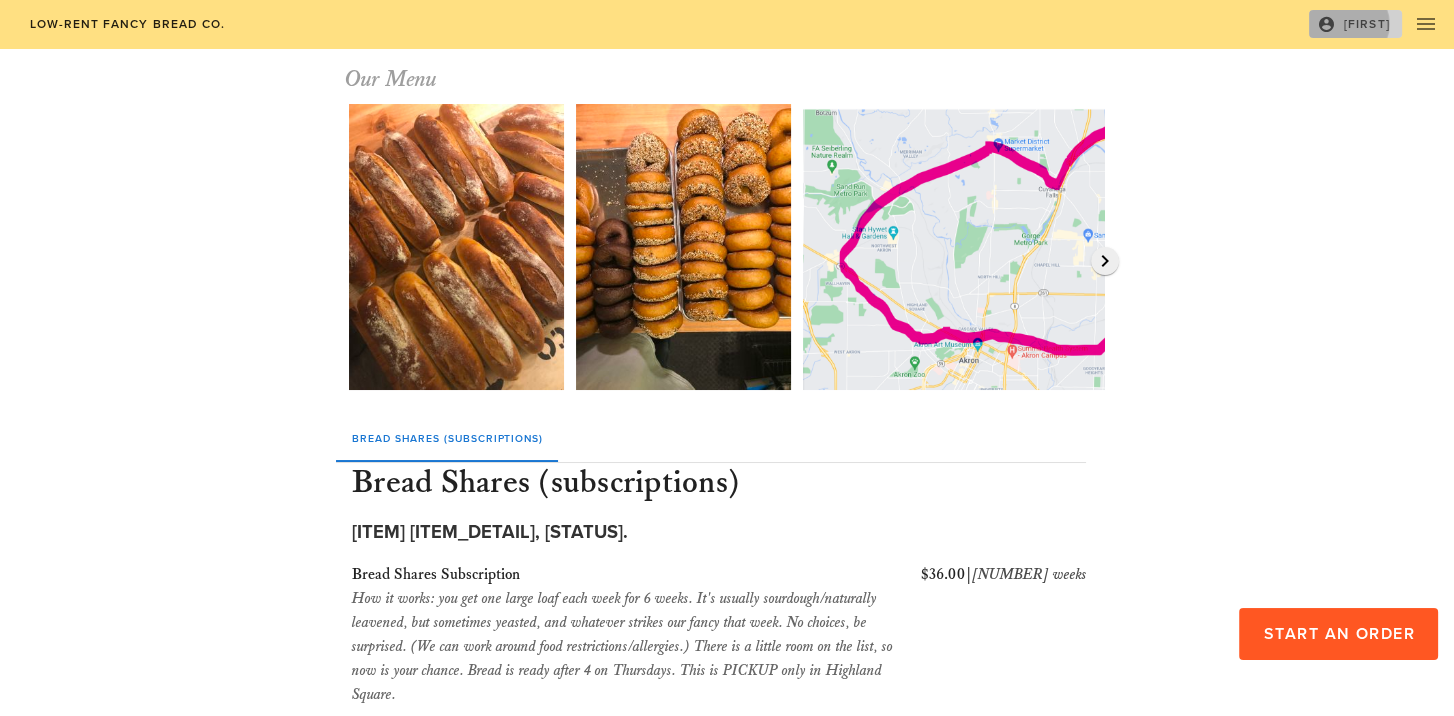click on "[FIRST]" at bounding box center (1355, 24) 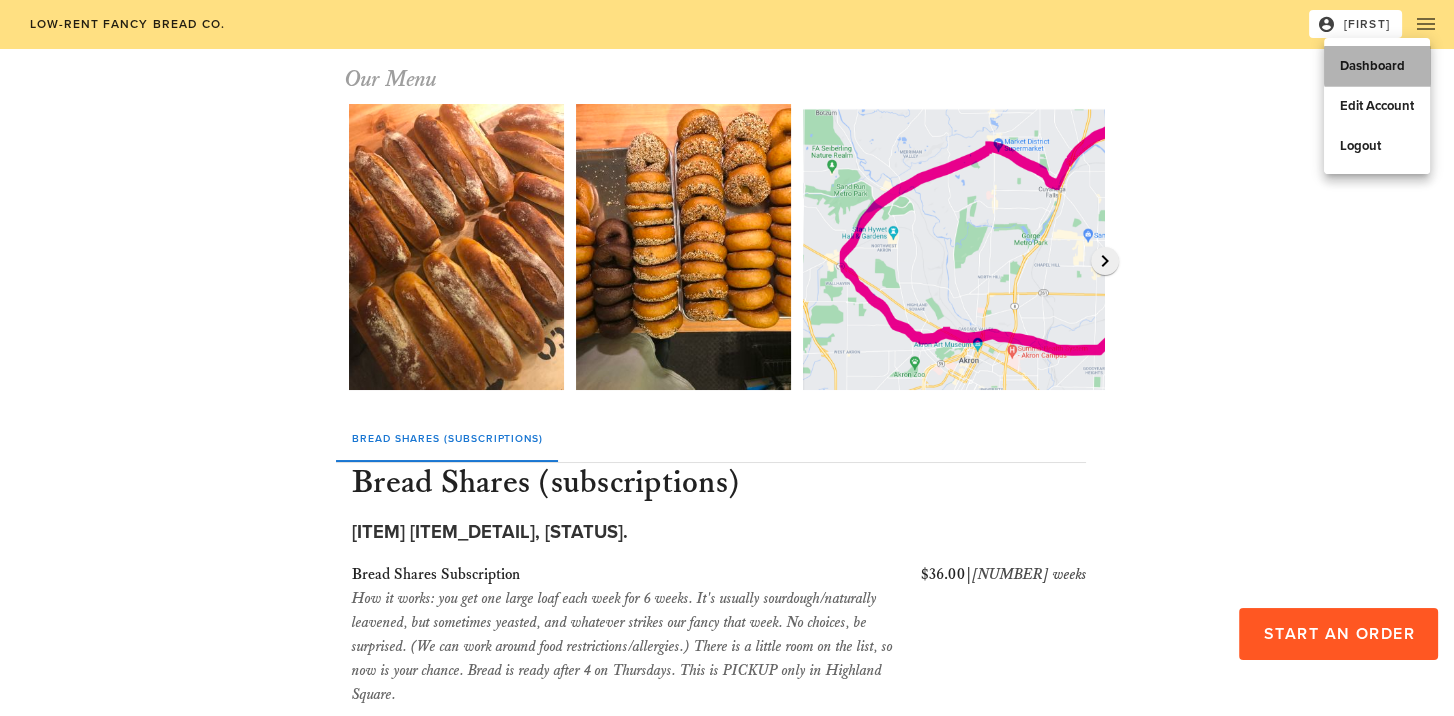 click on "Dashboard" at bounding box center [1377, 66] 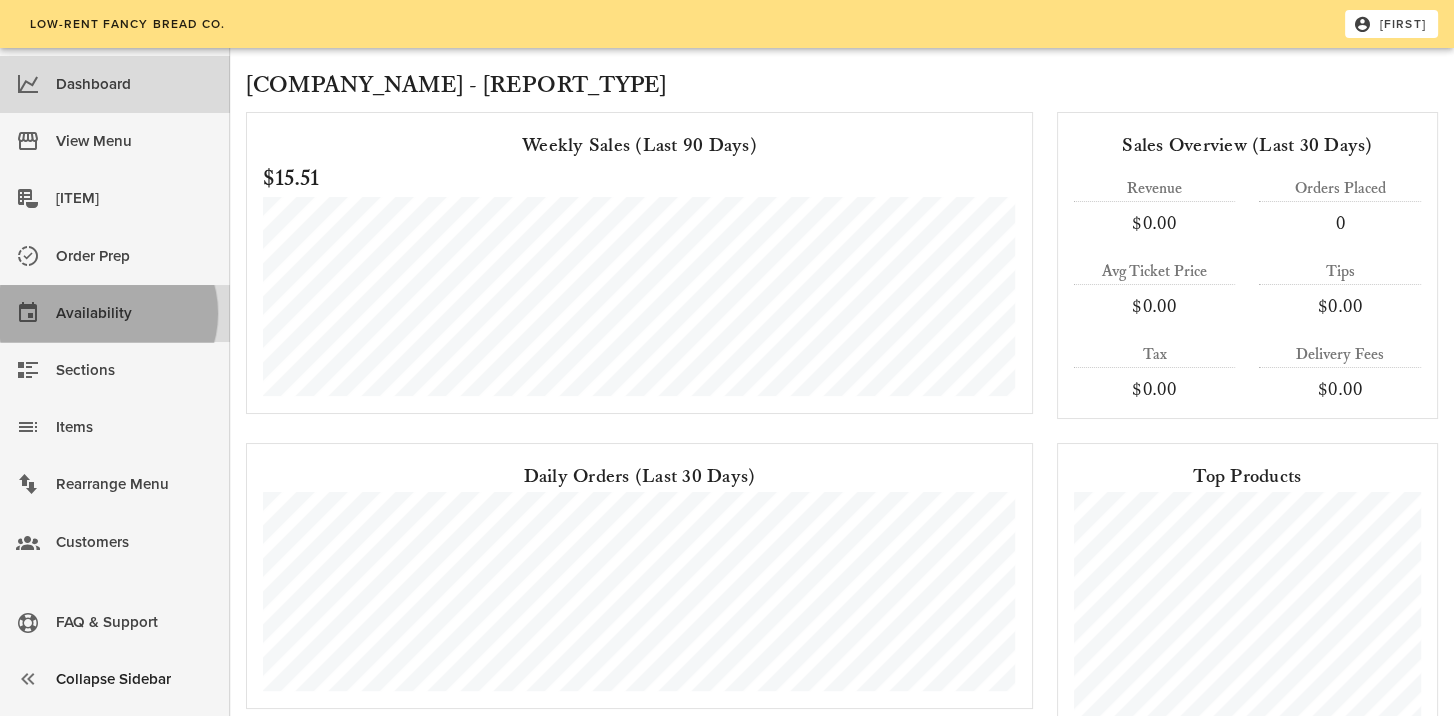 click on "Availability" at bounding box center [135, 313] 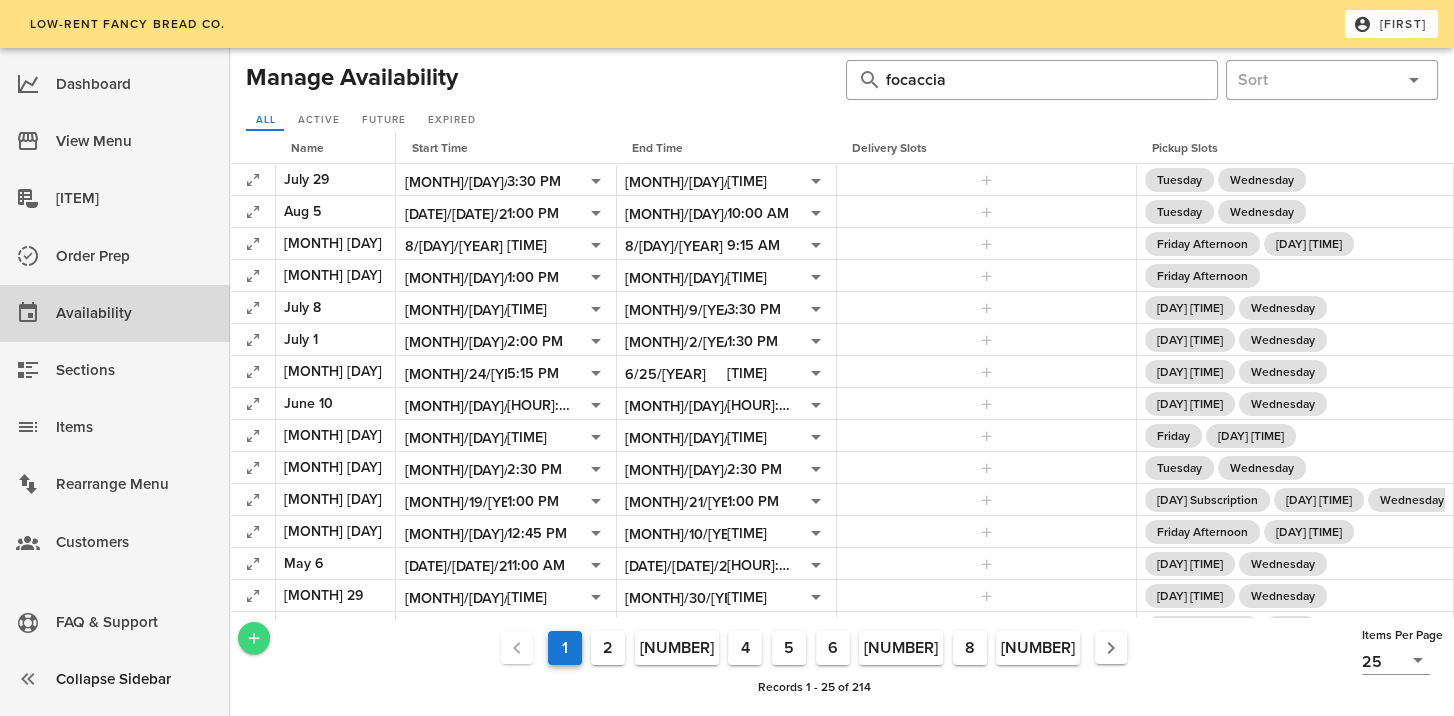 click at bounding box center (254, 638) 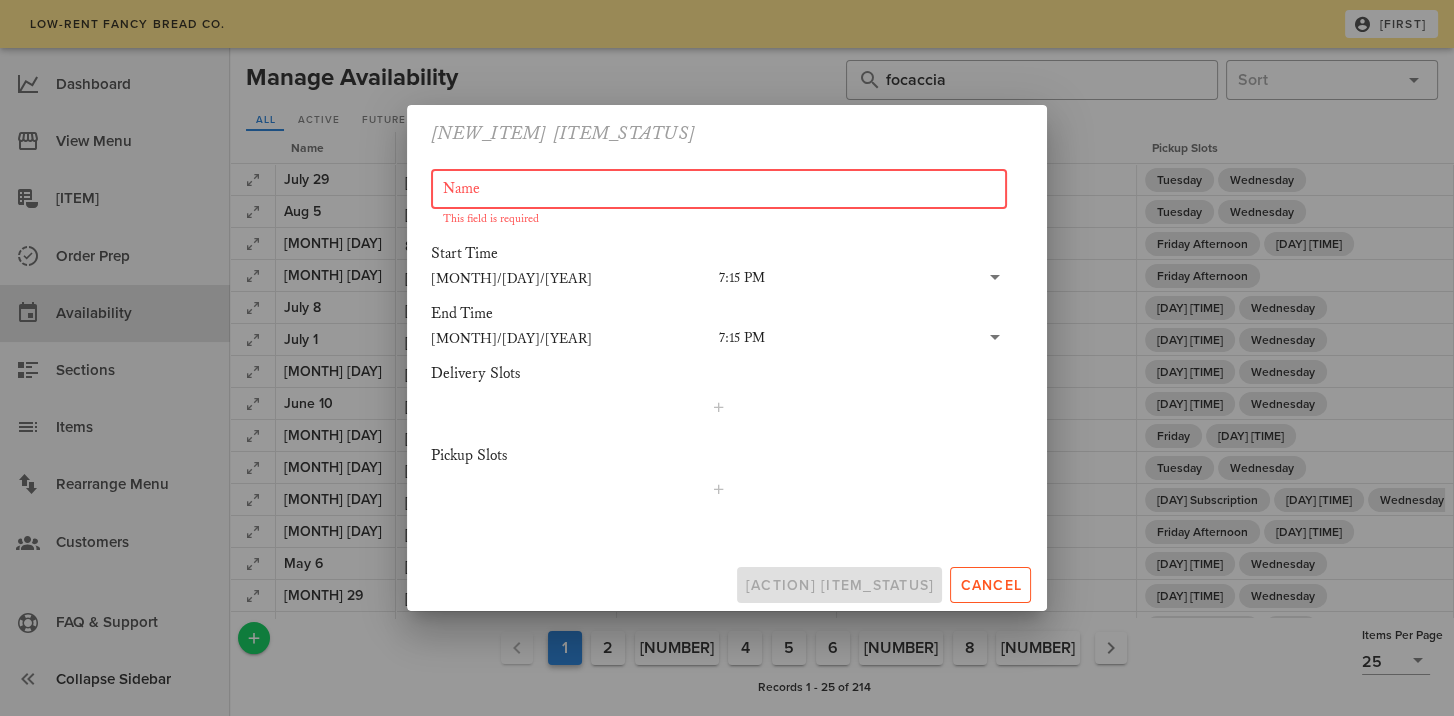 click on "Name" at bounding box center [719, 189] 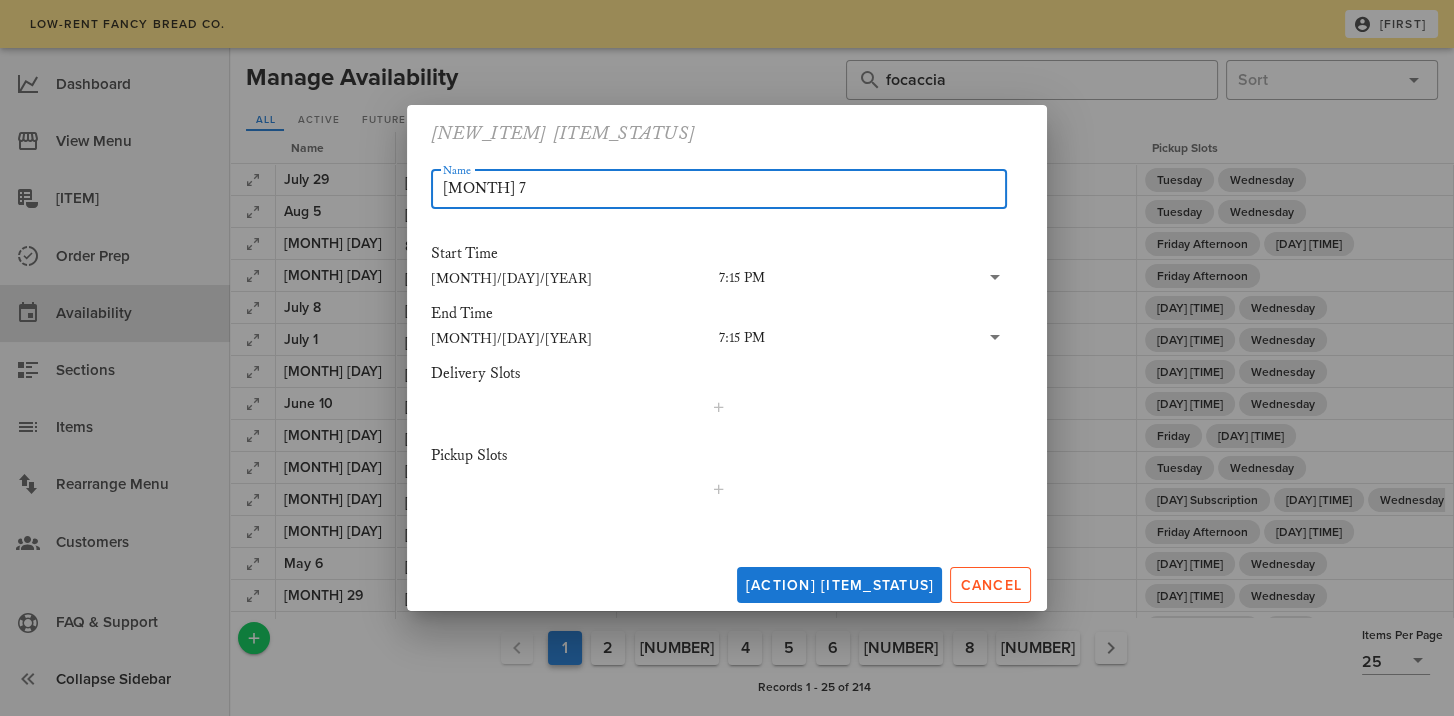 type on "[MONTH] 7" 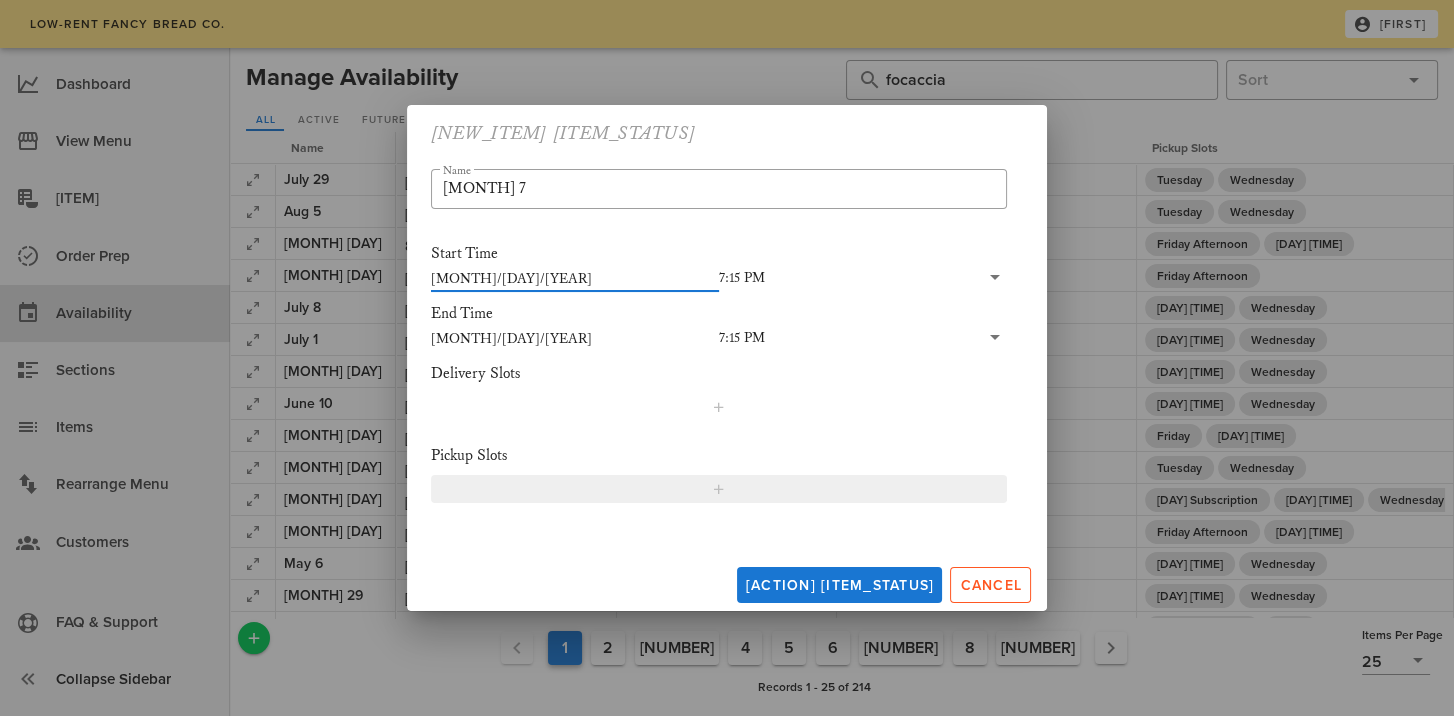 click at bounding box center [719, 489] 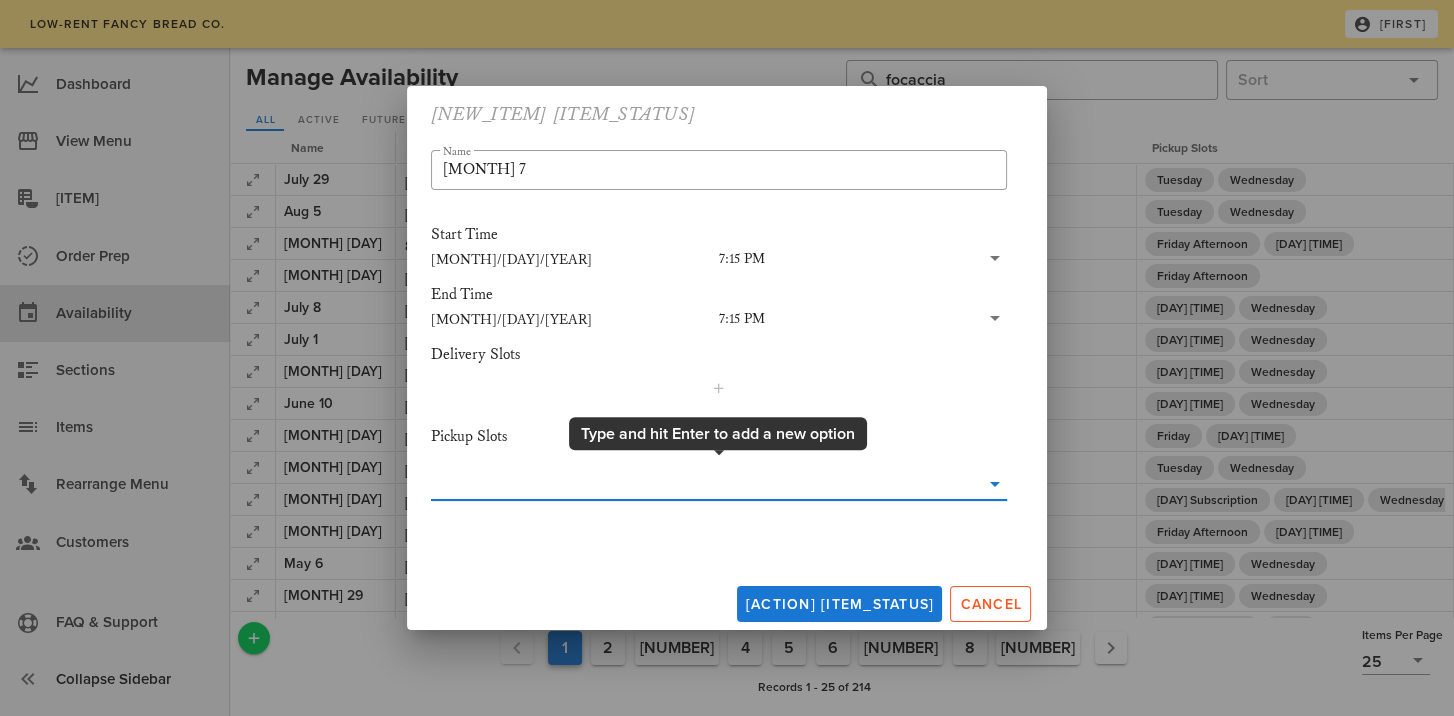 click at bounding box center (705, 484) 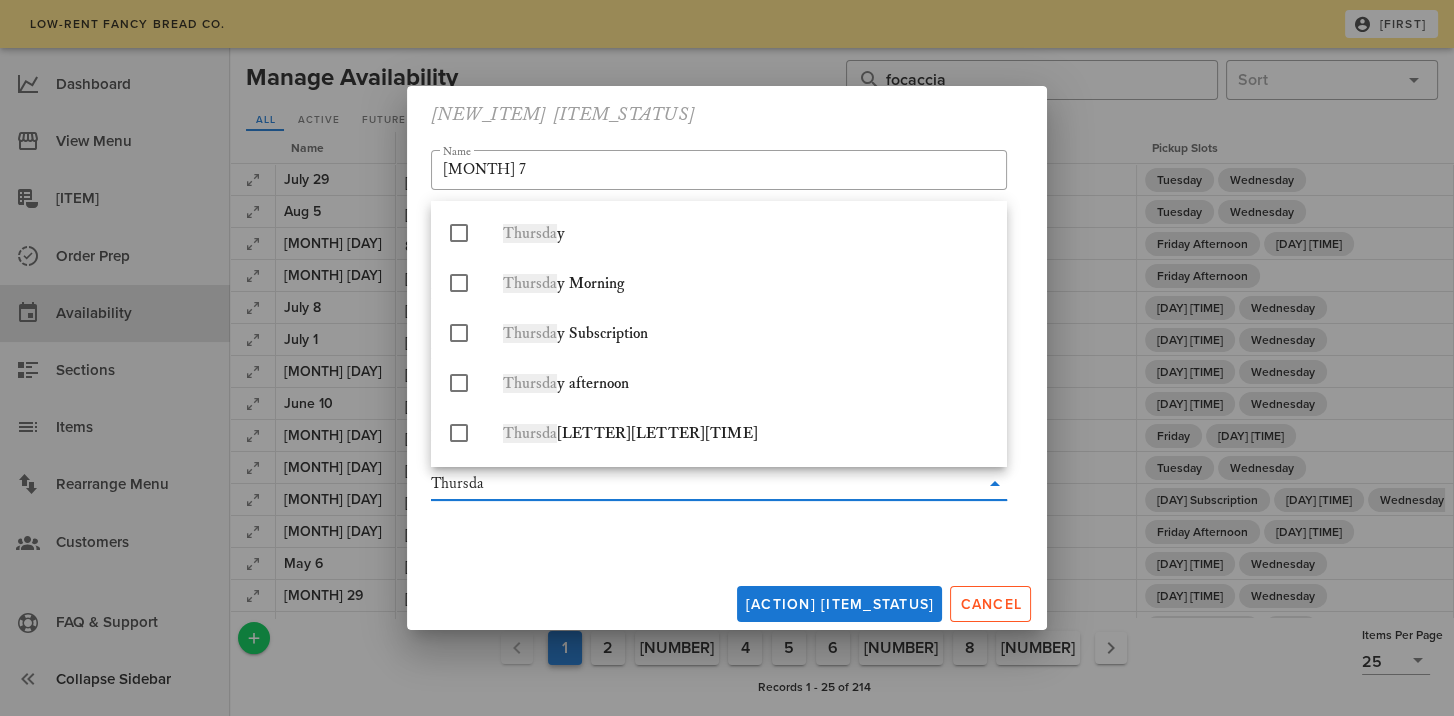 type on "[DAY]" 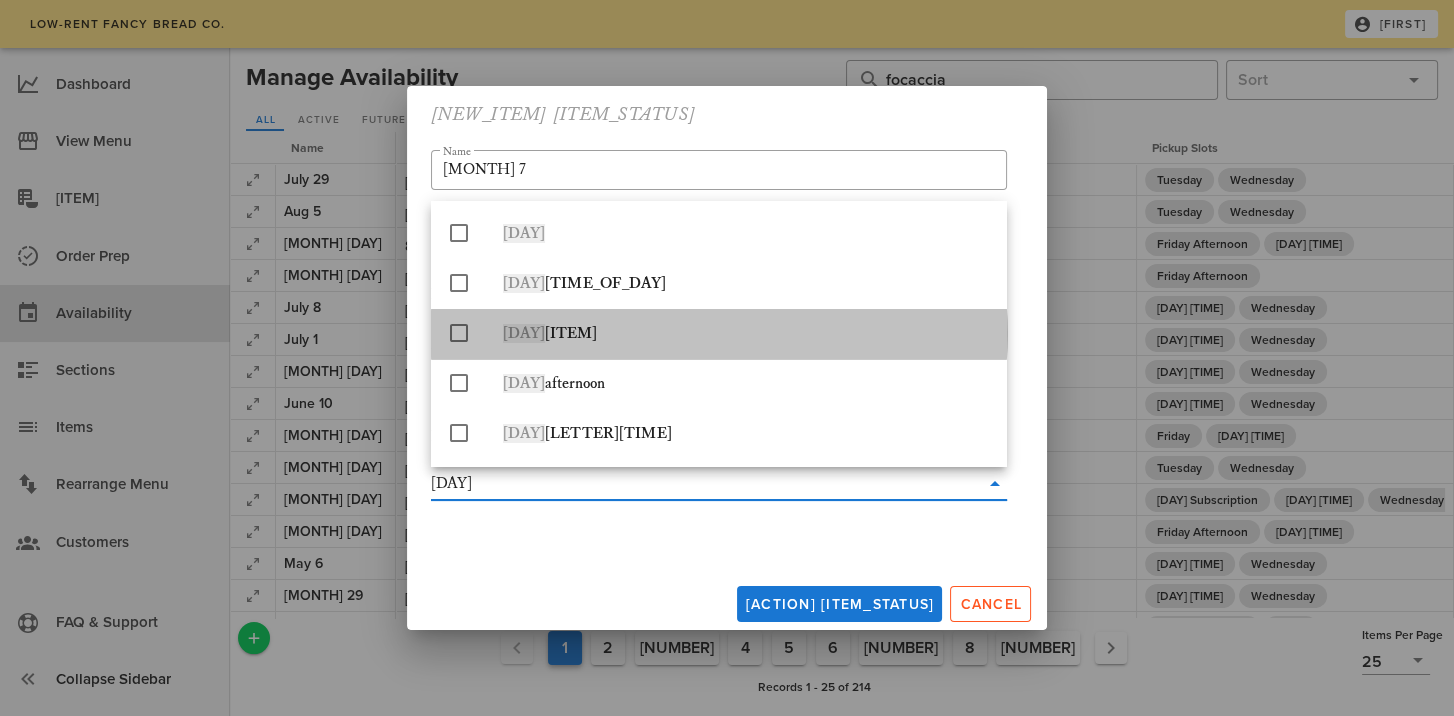 click at bounding box center [459, 333] 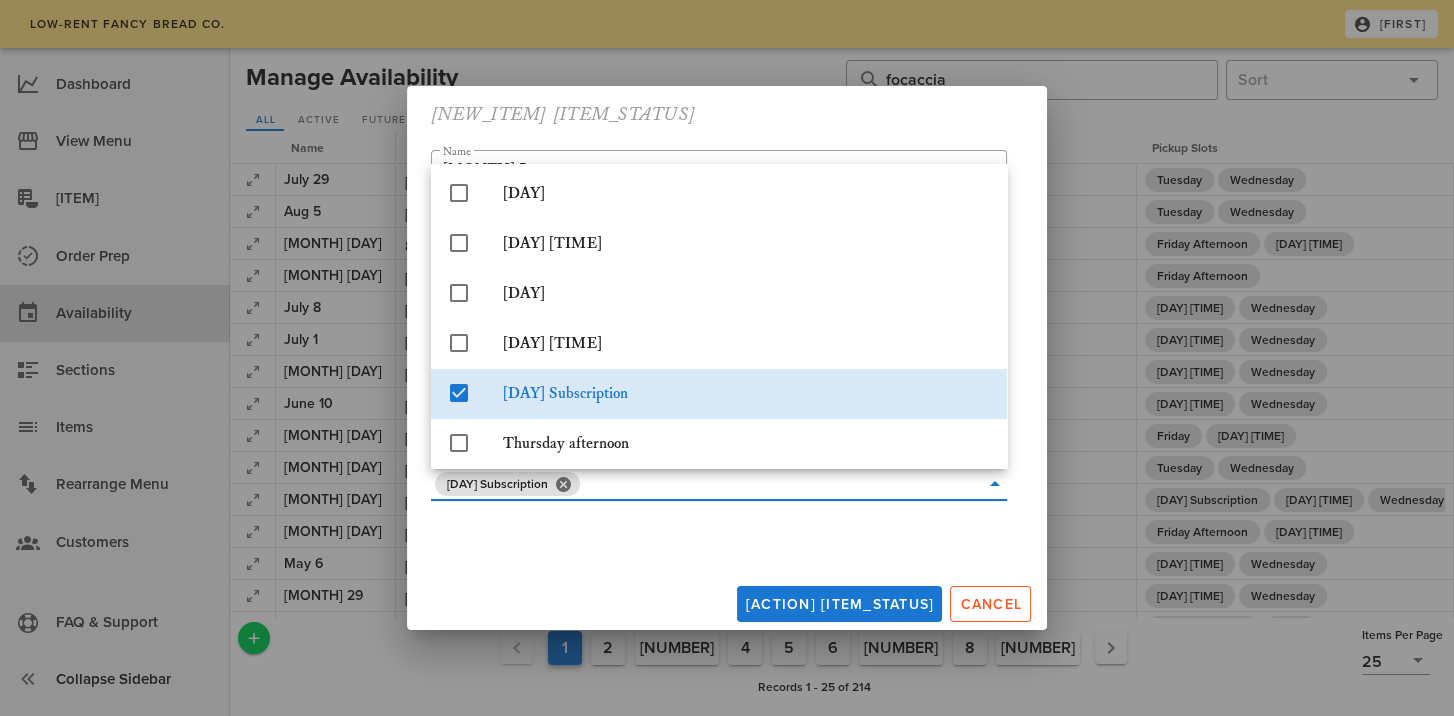 scroll, scrollTop: 155, scrollLeft: 0, axis: vertical 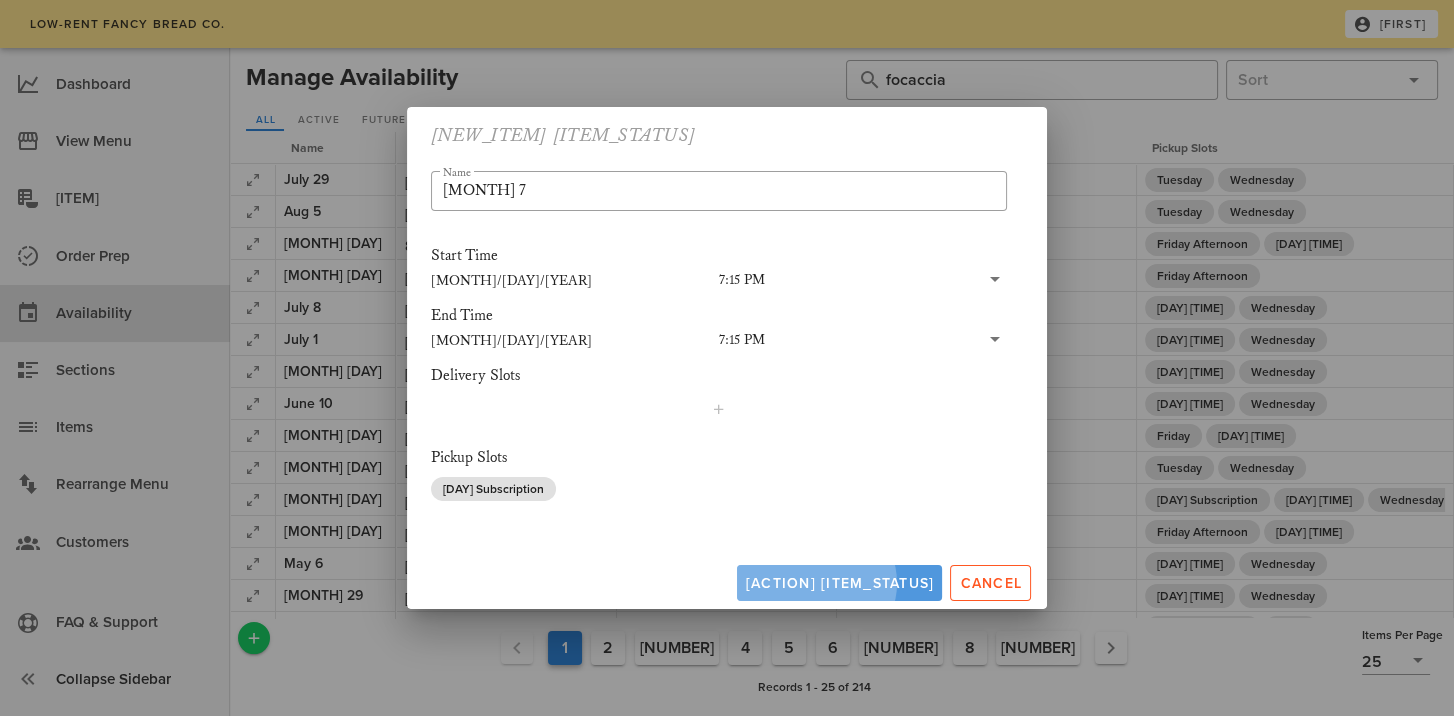 click on "low-rent fancy bread co.   [FIRST]  Dashboard  View Menu  Orders  Order Prep  Availability  Sections  Items  Rearrange Menu  Customers  Shop Settings  FAQ & Support Collapse Sidebar Manage Availability ​ focaccia ​ All Active Future Expired Name Start Time End Time Delivery Slots Pickup Slots July 29 7/29/[YEAR] [TIME] 8/6/[YEAR] [TIME]  Tuesday   Wednesday  Aug 5 8/5/[YEAR] [TIME] 8/6/[YEAR] [TIME]  Tuesday   Wednesday  Aug 1 8/1/[YEAR] [TIME] 8/2/[YEAR] [TIME]  Friday Afternoon   Saturday Morning  July 18 7/18/[YEAR] [TIME] 7/18/[YEAR] [TIME]  Friday Afternoon  July 8 7/8/[YEAR] [TIME] 7/9/[YEAR] [TIME]  Tues Afternoon   Wednesday  July 1 7/1/[YEAR] [TIME] 7/2/[YEAR] [TIME]  Tues Afternoon   Wednesday  June 24 6/24/[YEAR] [TIME] 6/25/[YEAR] [TIME]  Tues Evening   Wednesday  June 10 6/10/[YEAR] [TIME] 6/11/[YEAR] [TIME]  Tues Afternoon   Wednesday  June 6 6/6/[YEAR] [TIME] 6/7/[YEAR] [TIME]  Friday   Saturday Morning  June 3 6/3/[YEAR] [TIME] 6/4/[YEAR] [TIME]  Tuesday   Wednesday  May 20 5/19/[YEAR] [TIME] 5/21/[YEAR]" at bounding box center (727, 358) 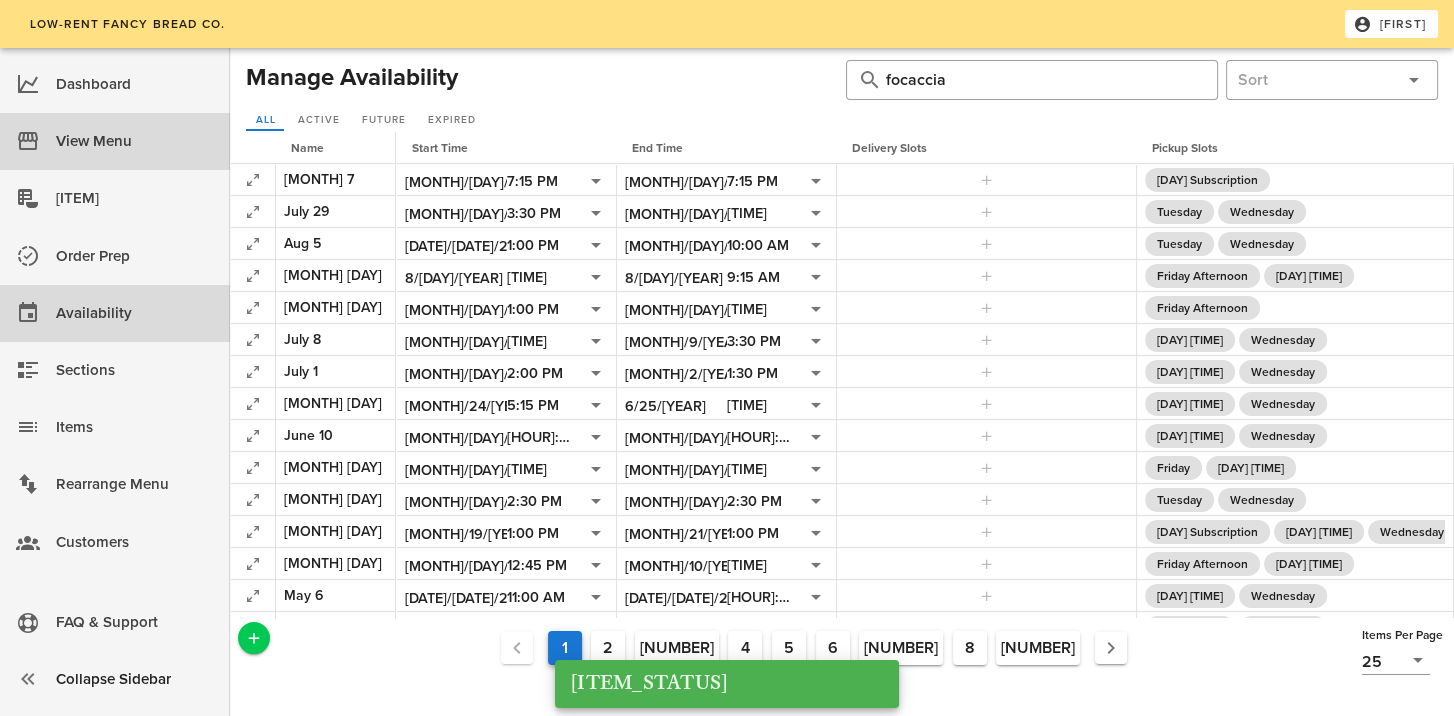 click on "View Menu" at bounding box center (135, 141) 